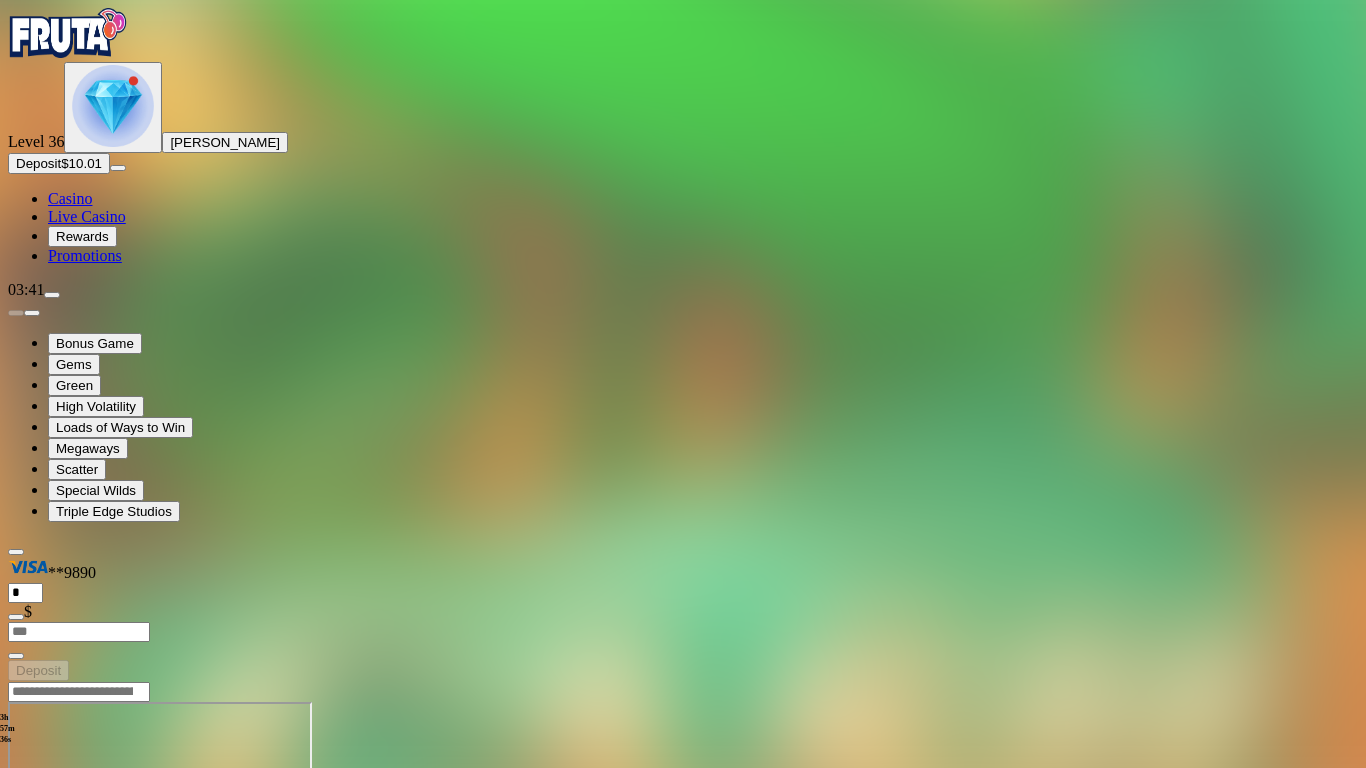 scroll, scrollTop: 0, scrollLeft: 0, axis: both 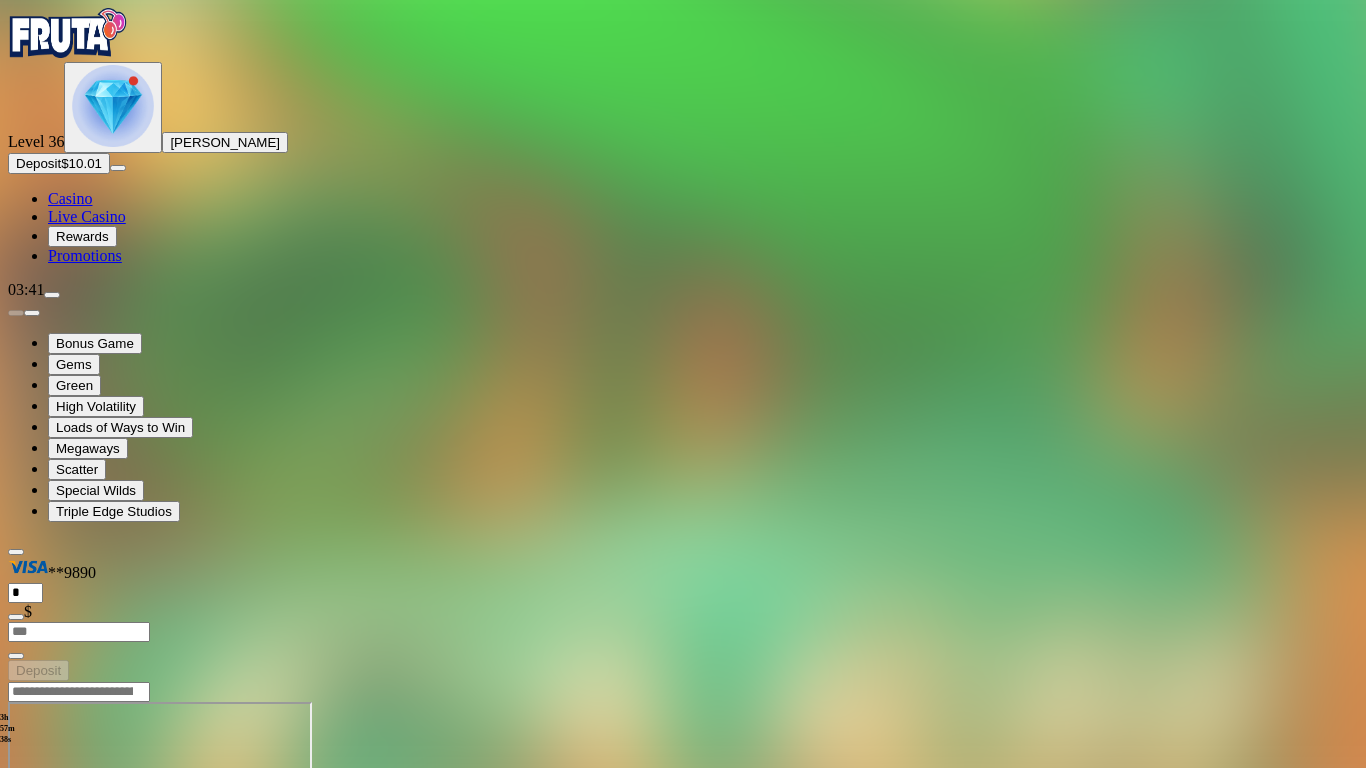 click at bounding box center [16, 874] 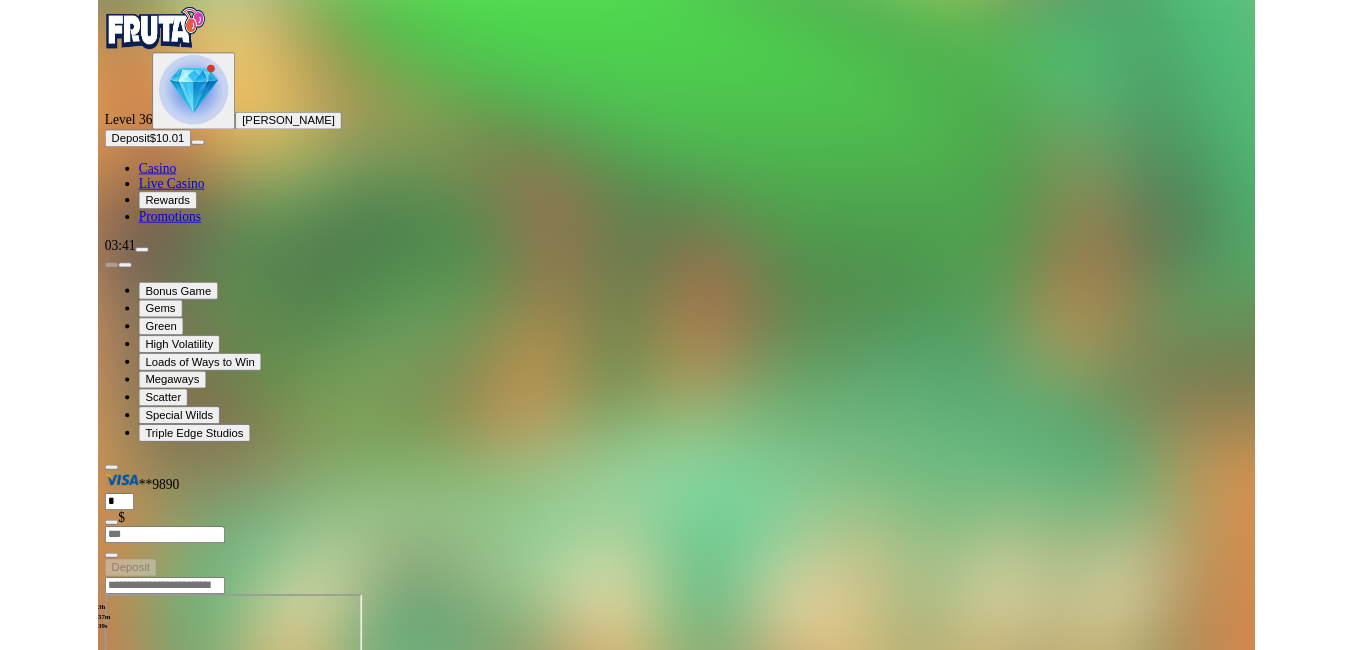 scroll, scrollTop: 0, scrollLeft: 0, axis: both 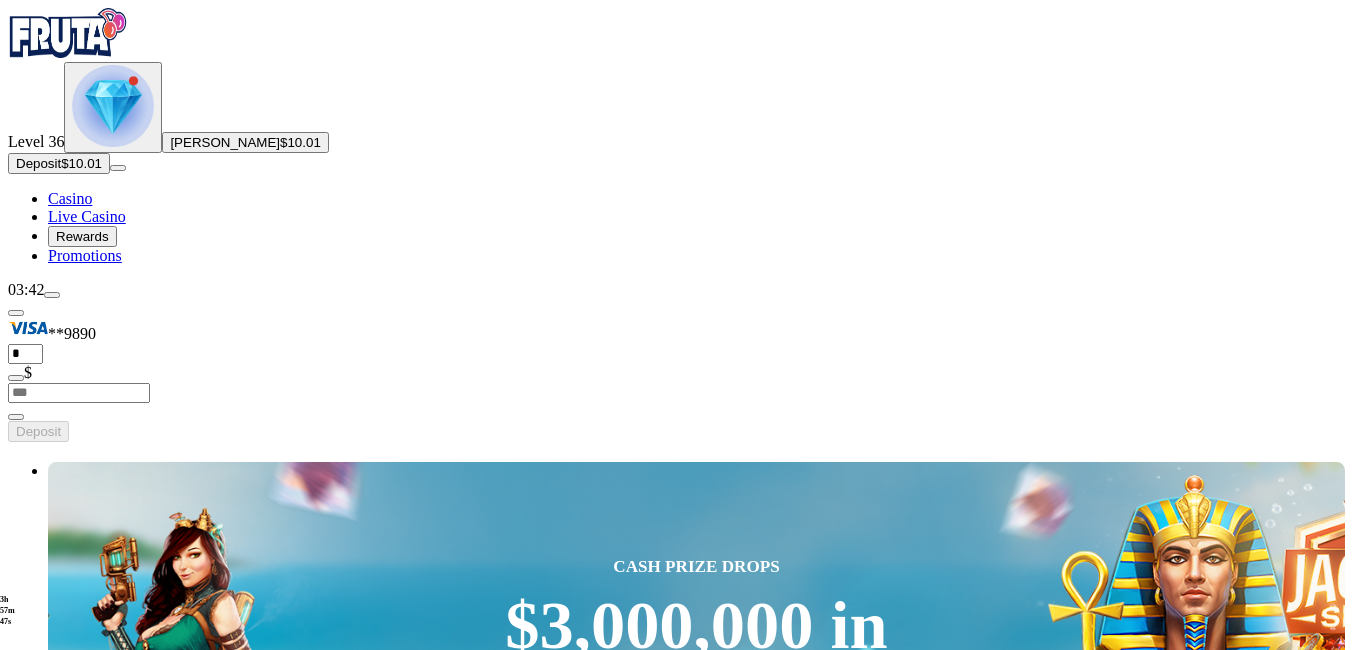 click on "Play Now" at bounding box center [80, 3404] 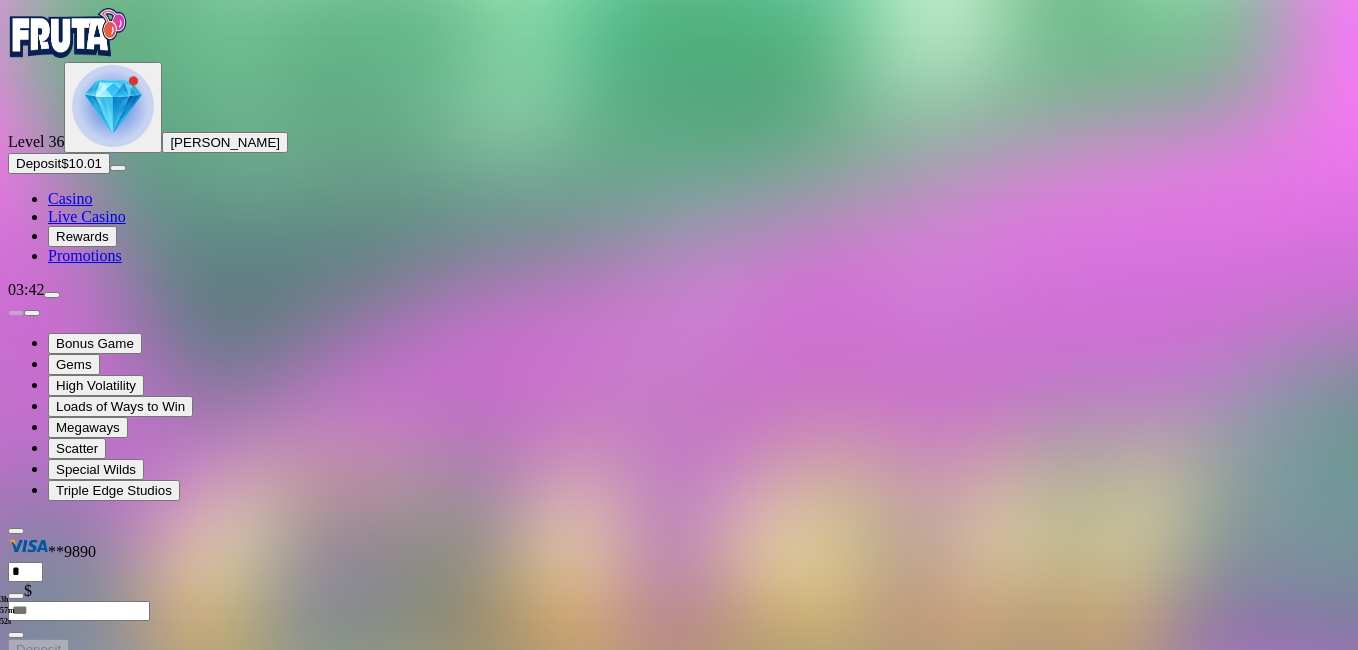 click at bounding box center [48, 853] 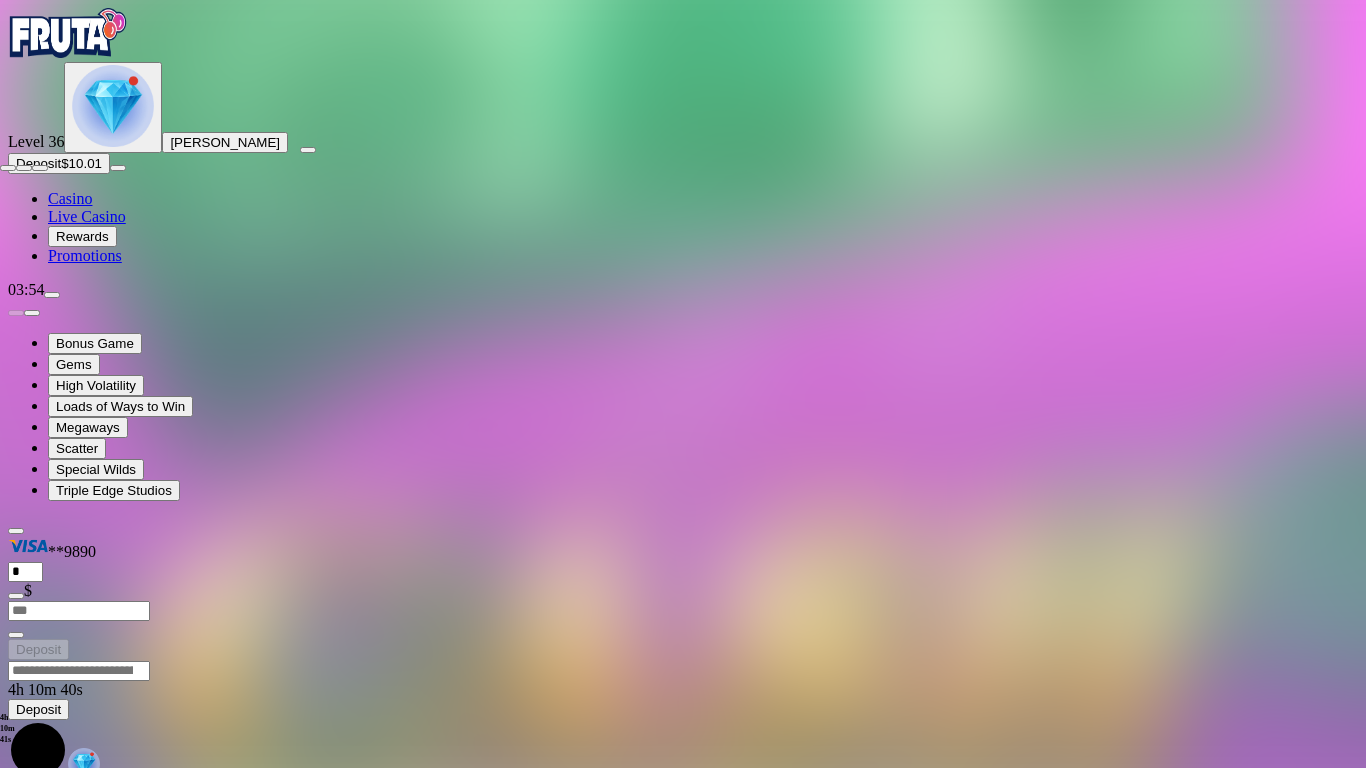 click at bounding box center [8, 168] 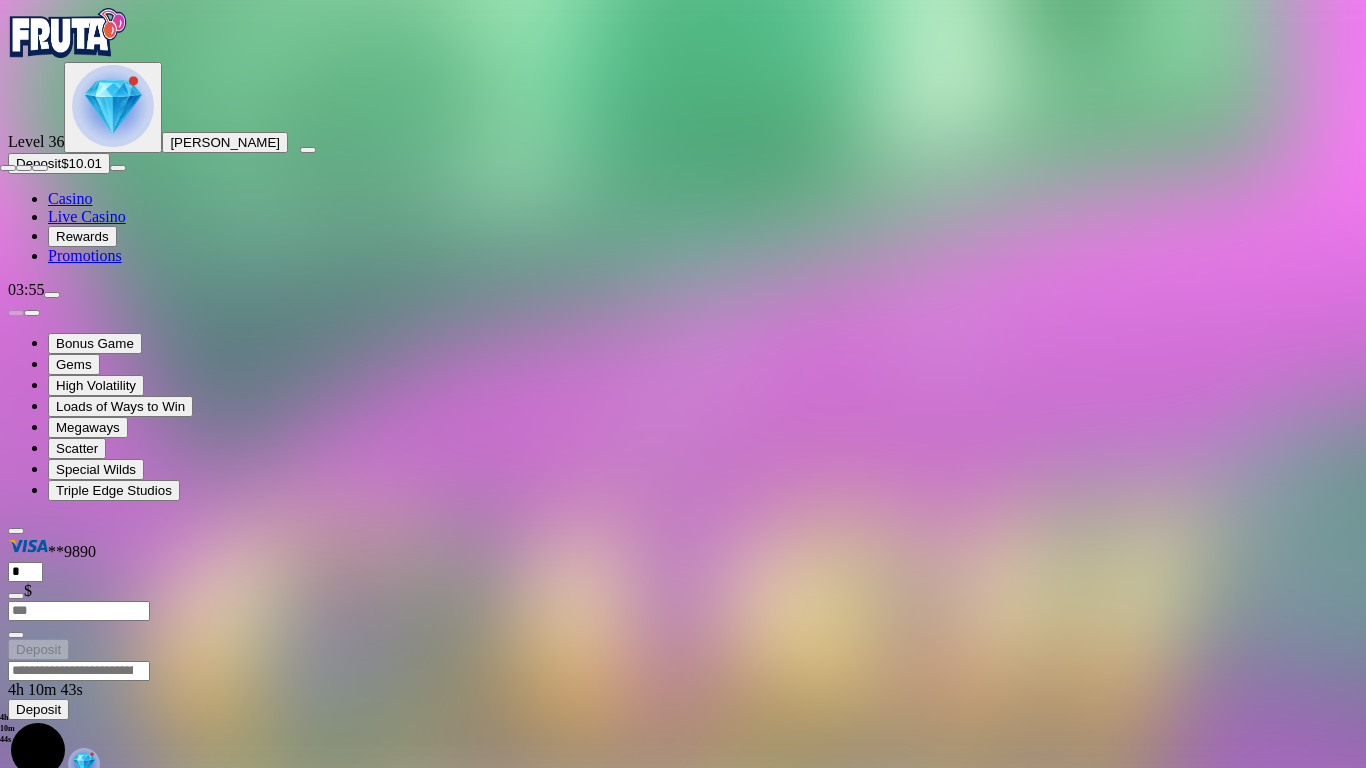click at bounding box center [8, 168] 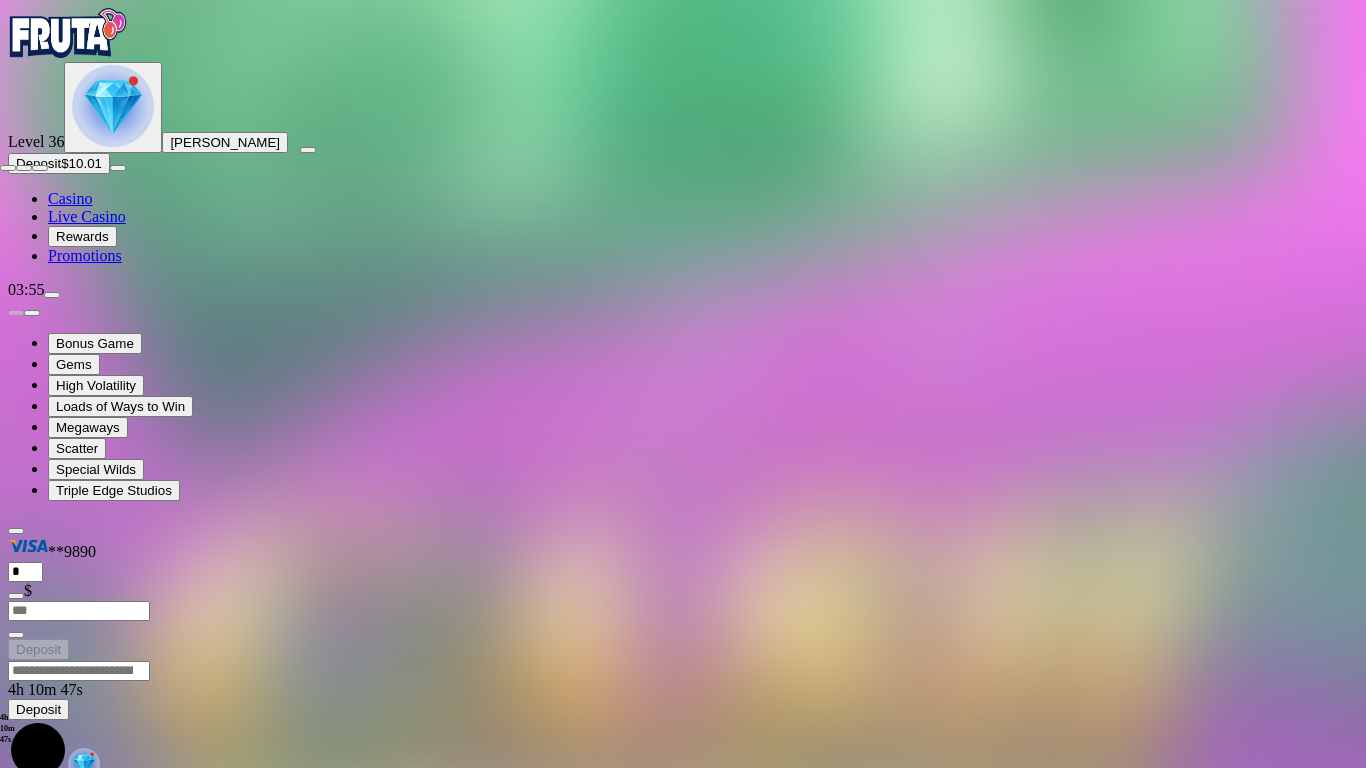 click at bounding box center [8, 168] 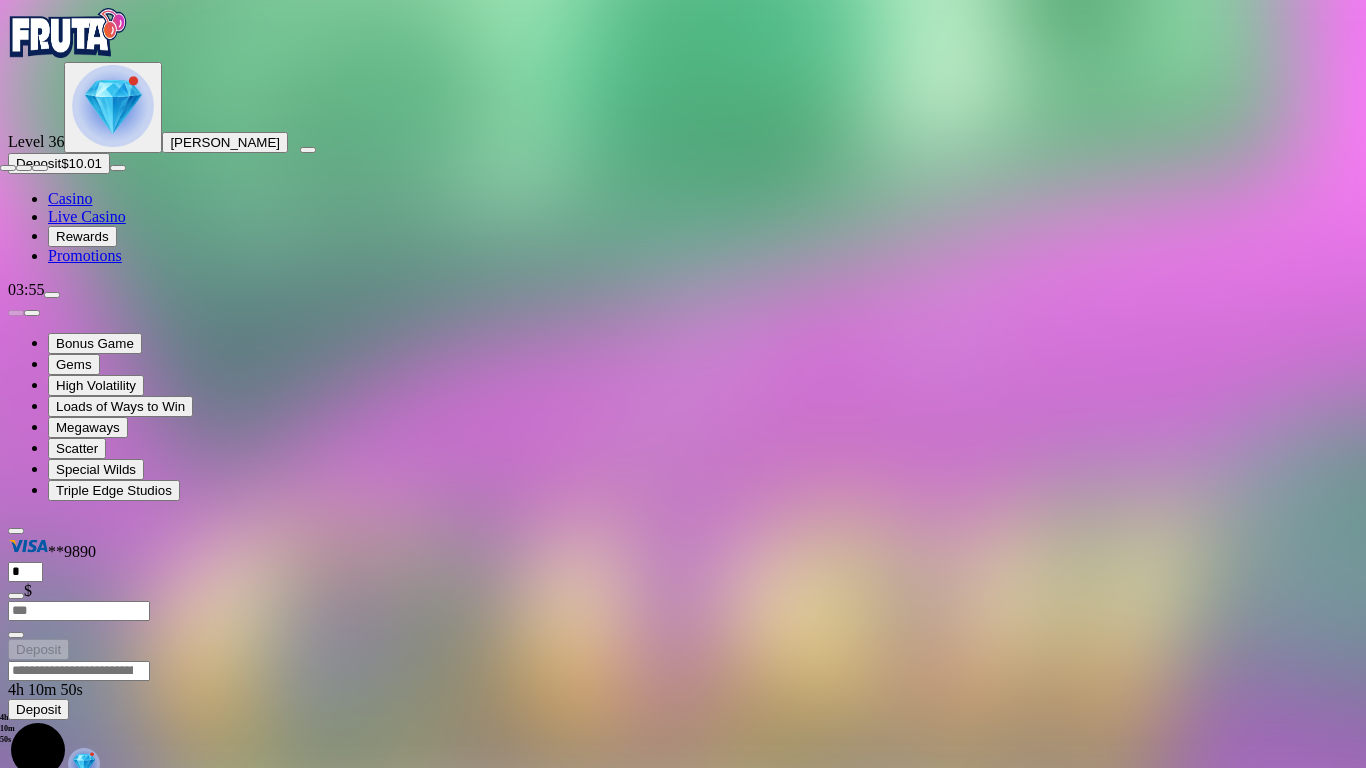 click at bounding box center [8, 168] 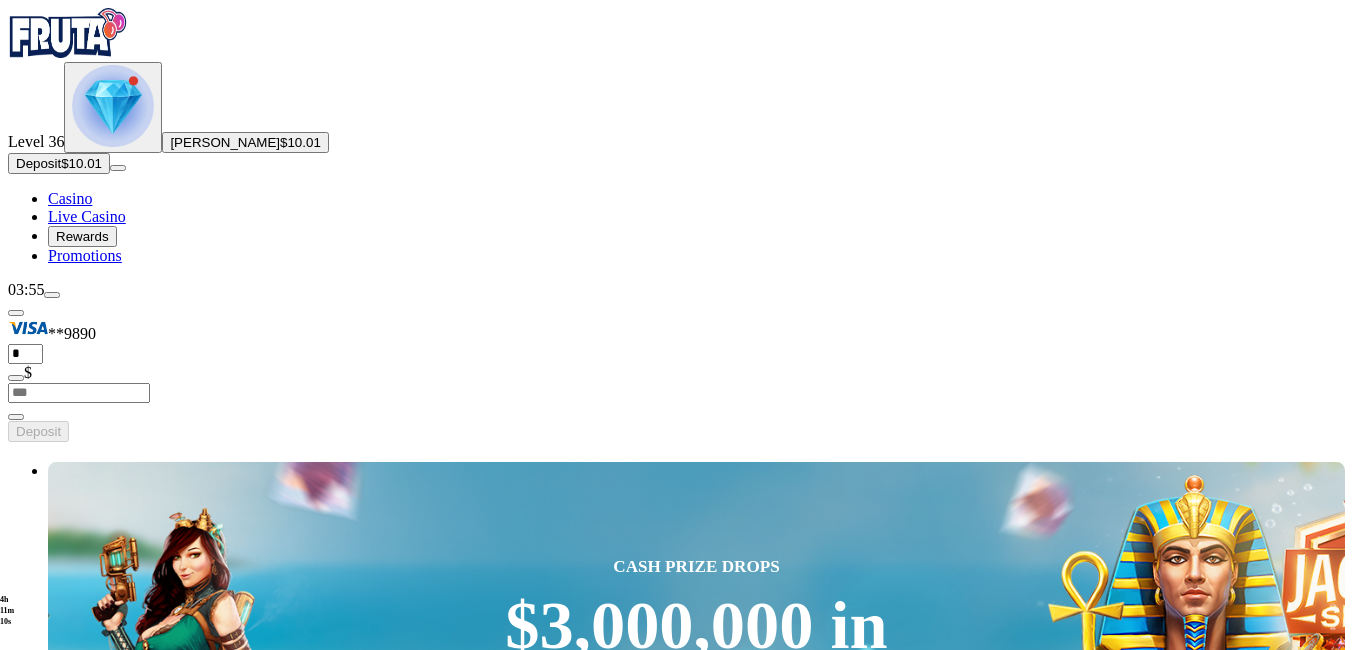 click on "Rewards" at bounding box center (82, 236) 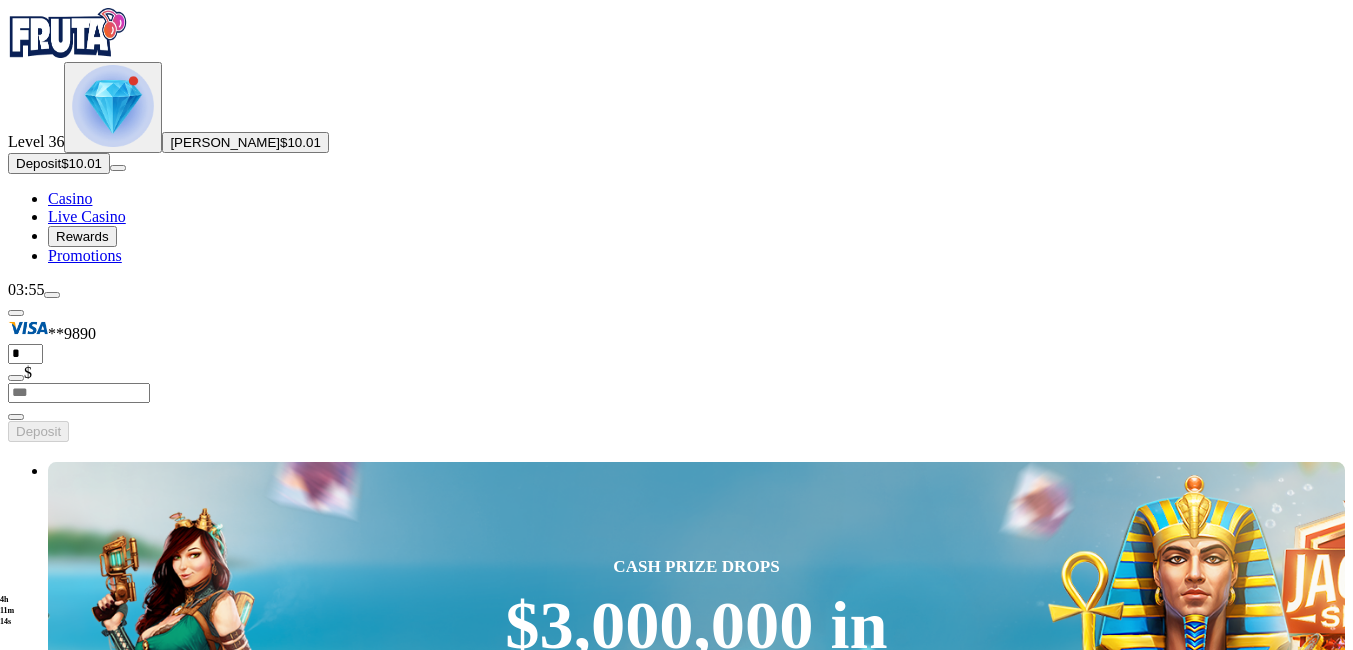 click on "Rewards" at bounding box center [82, 236] 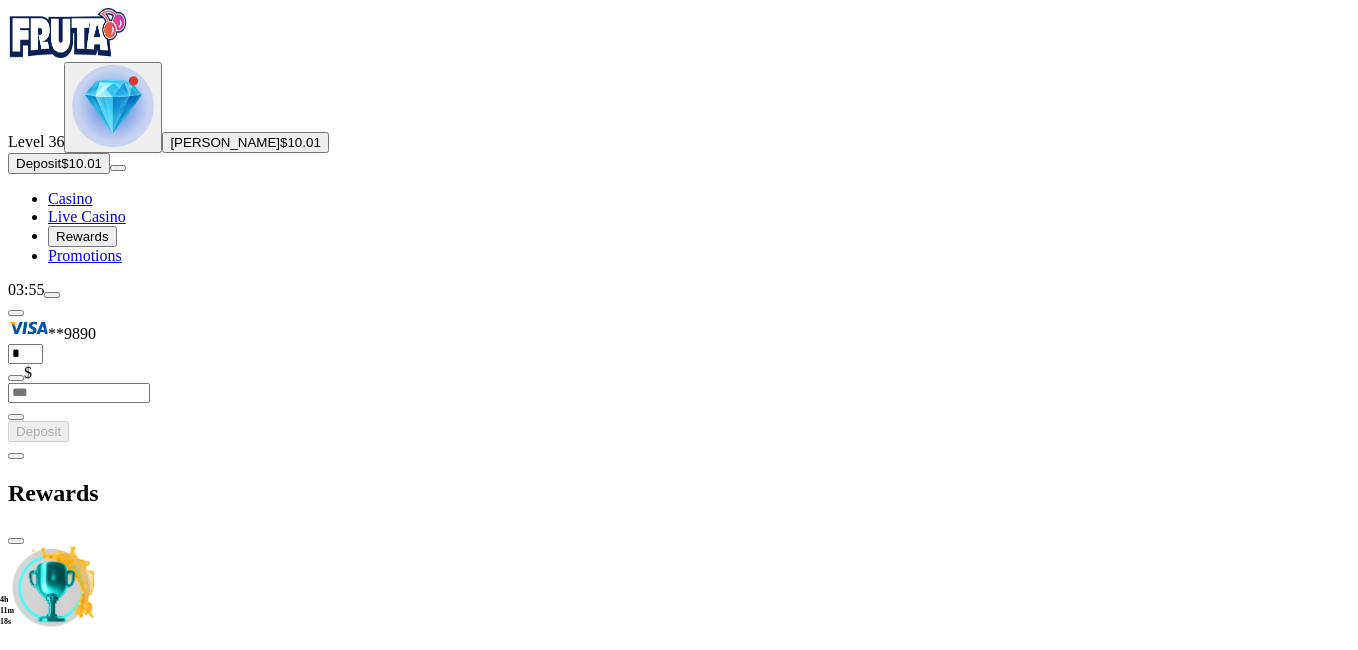 click at bounding box center [87, 746] 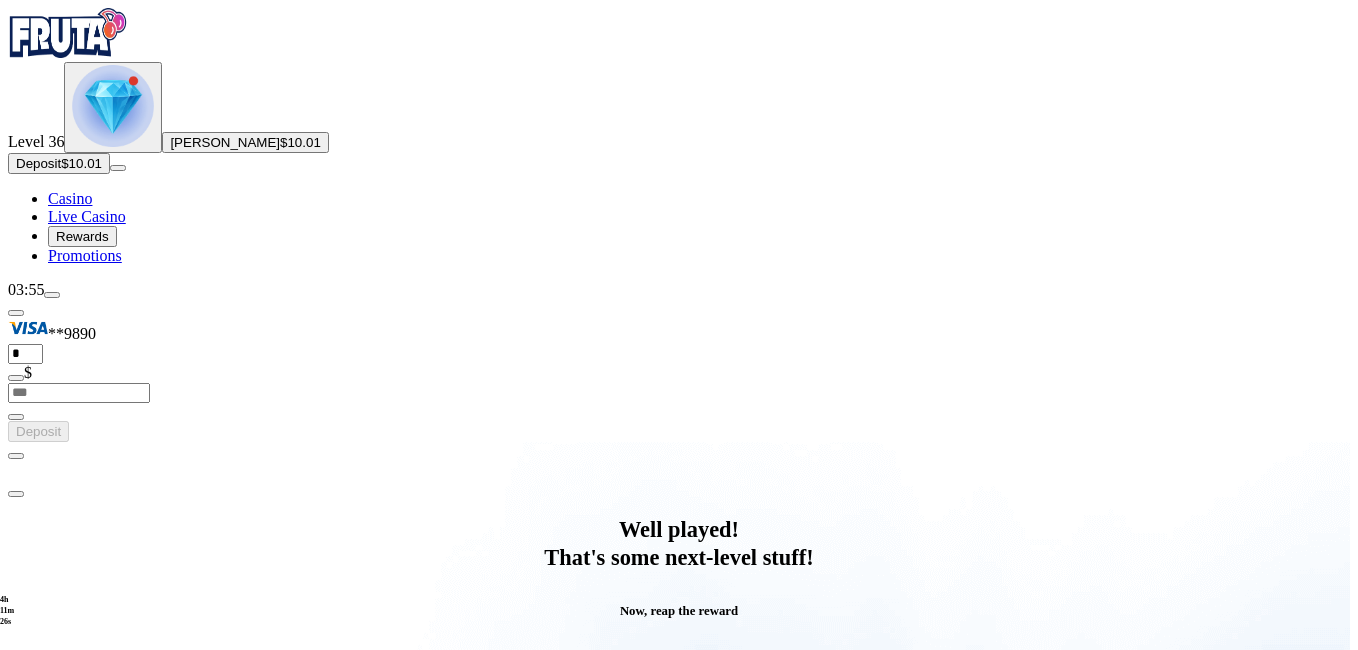 click on "Open me" at bounding box center (679, 938) 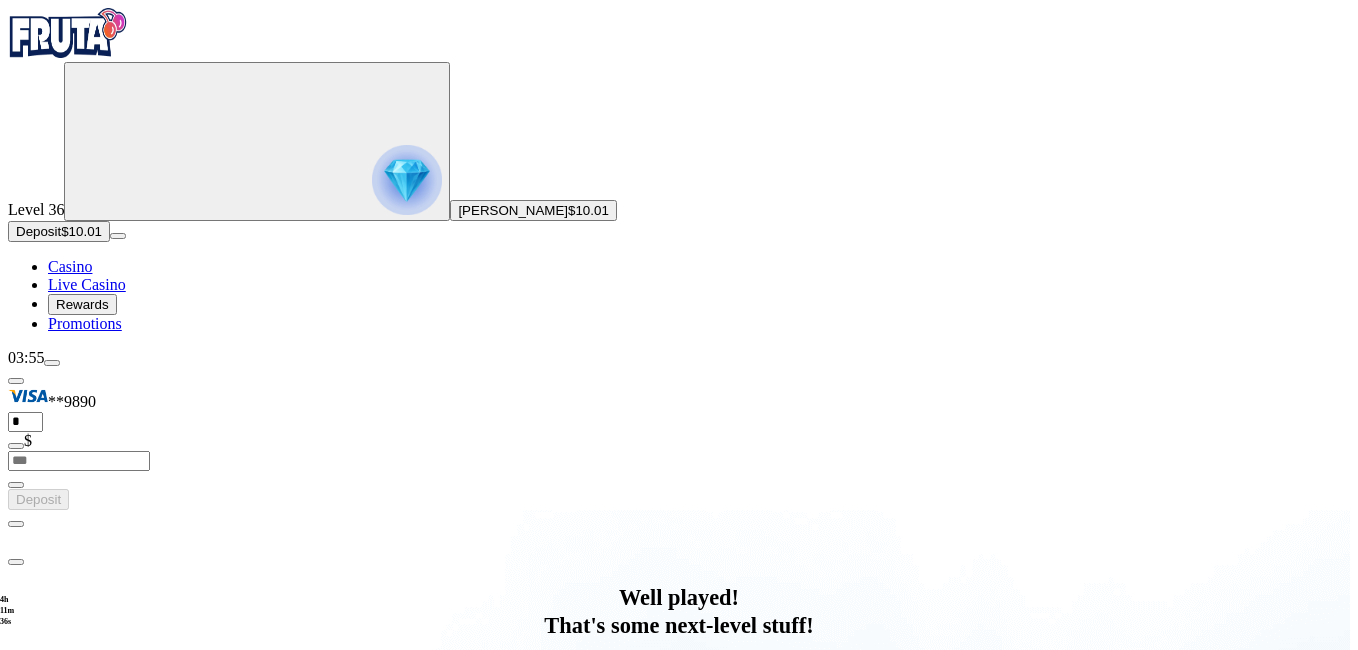 click at bounding box center (88, 1228) 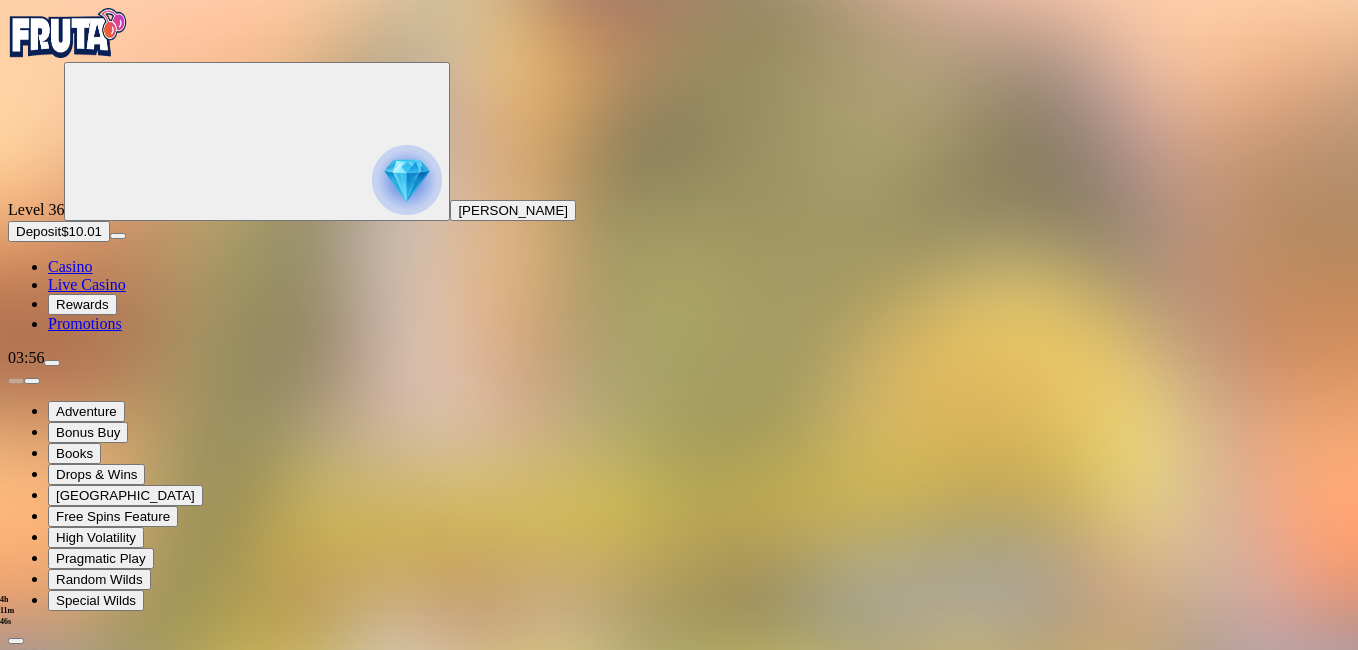 drag, startPoint x: 1242, startPoint y: 191, endPoint x: 1246, endPoint y: 265, distance: 74.10803 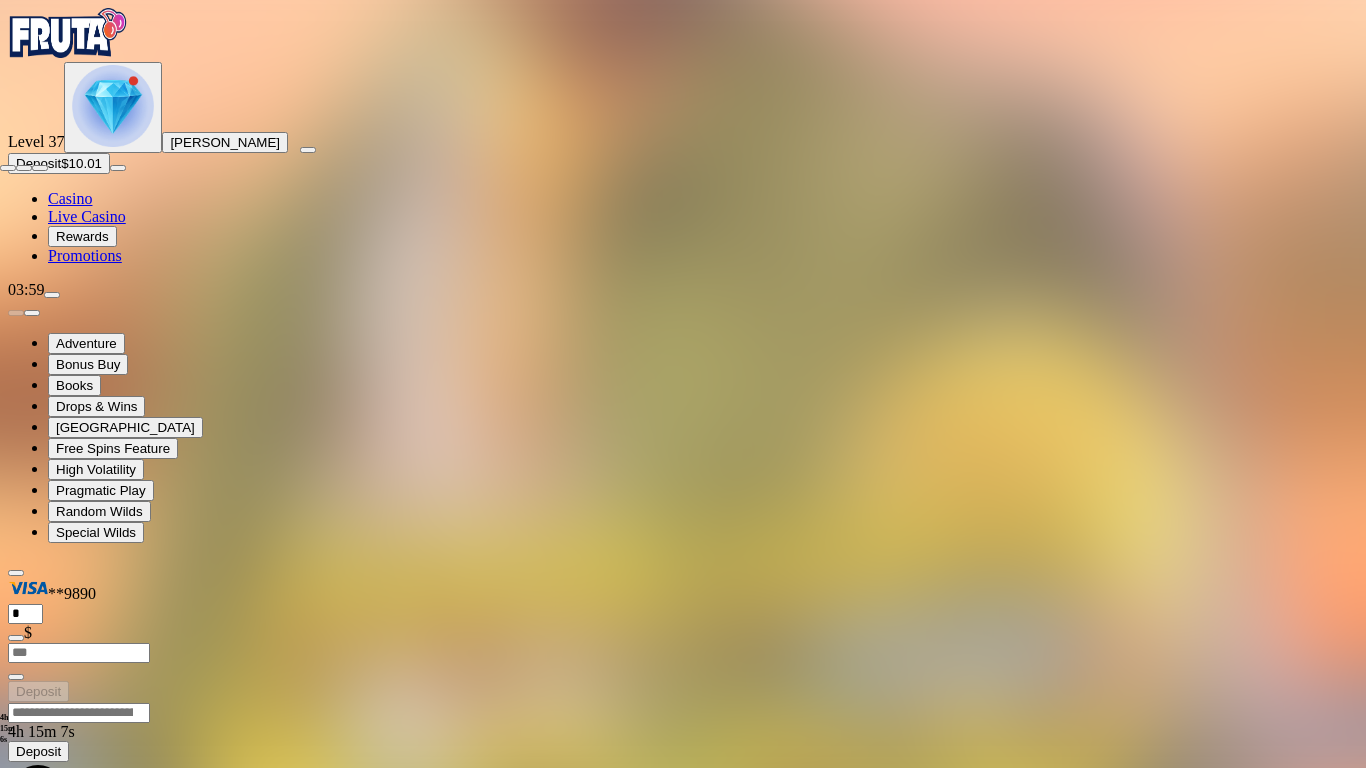 click at bounding box center (8, 168) 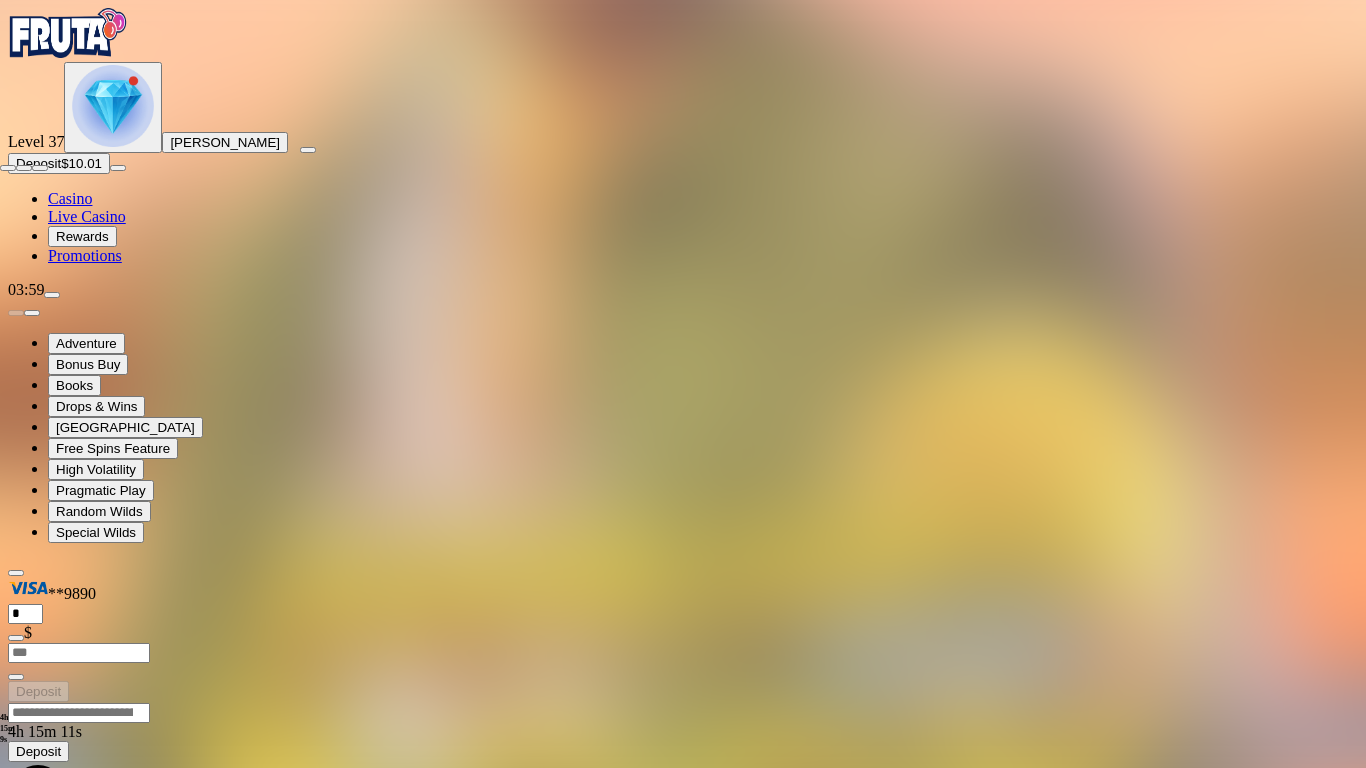 click at bounding box center (8, 168) 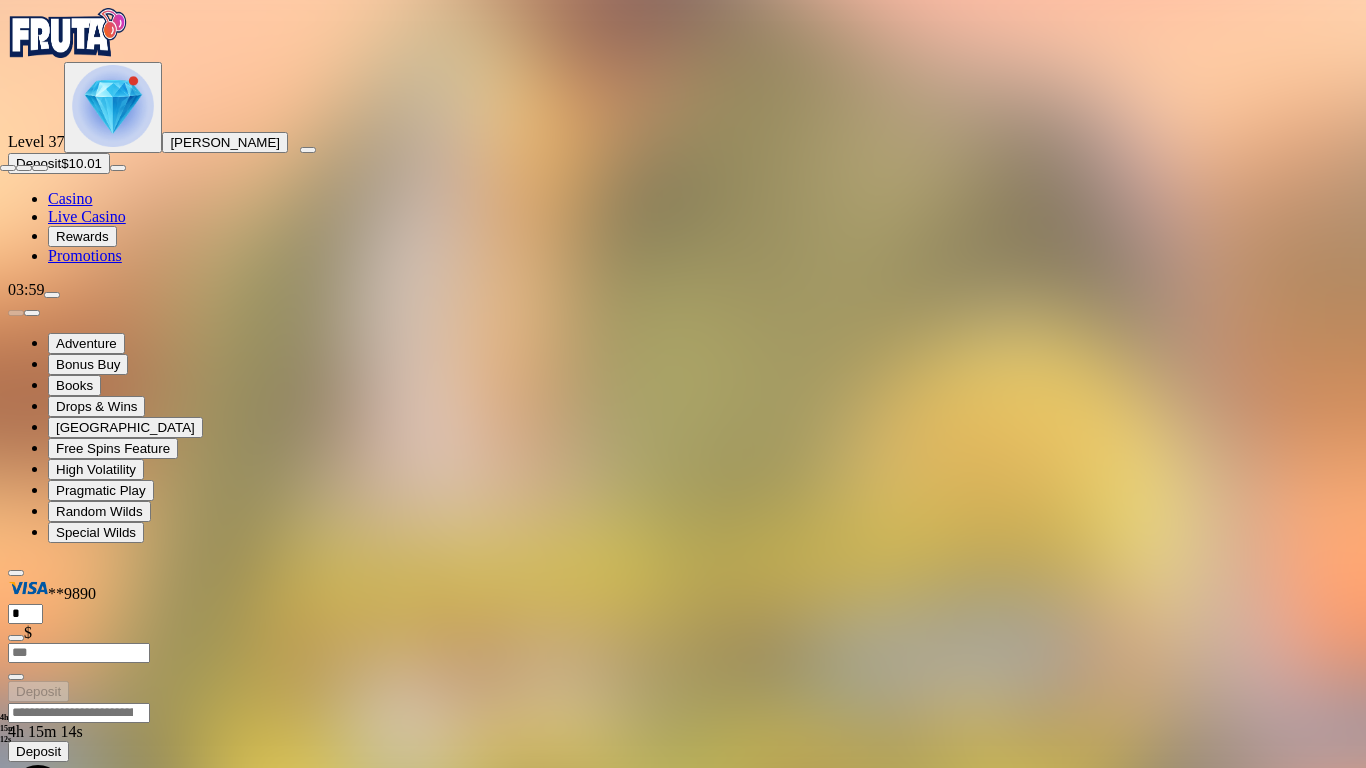 click at bounding box center (8, 168) 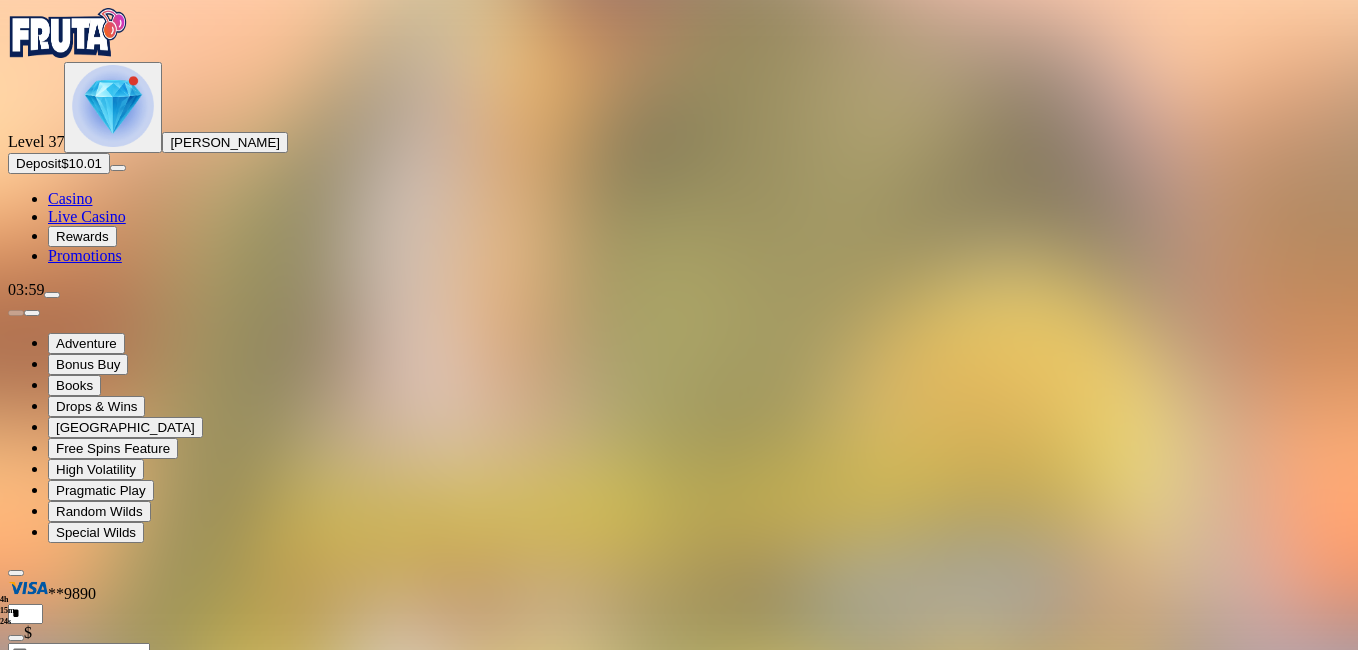 click at bounding box center [16, 895] 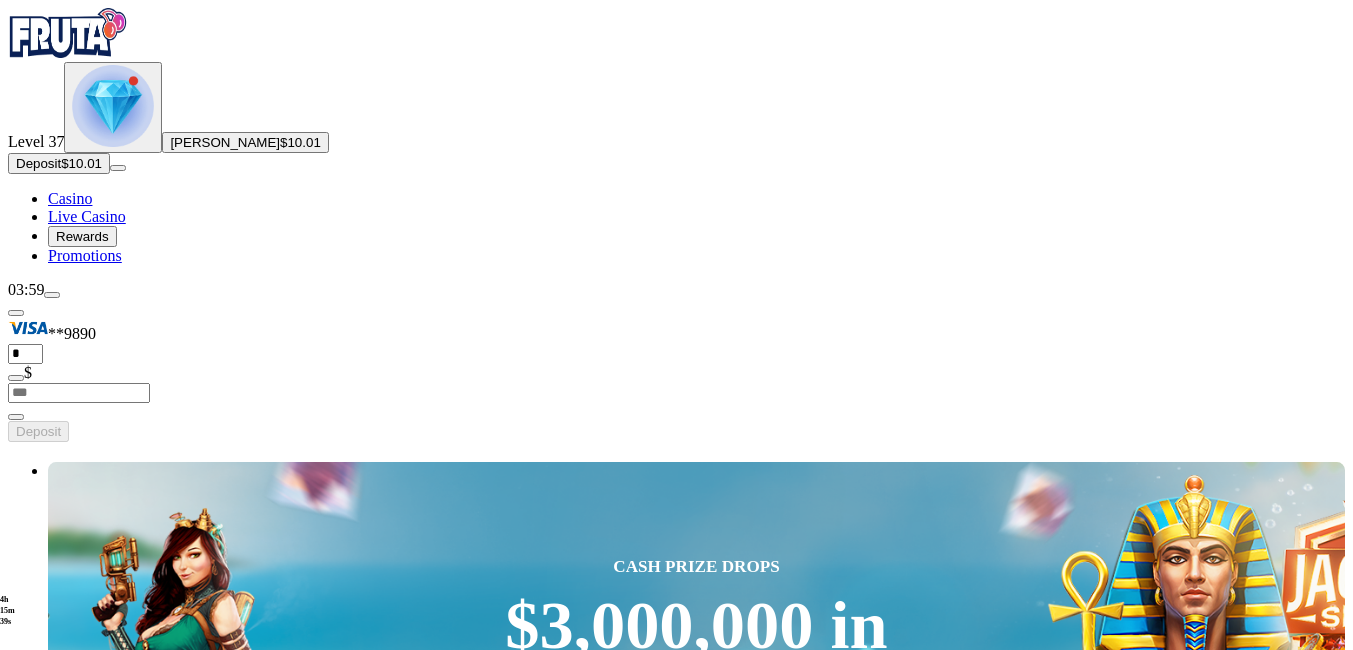 click at bounding box center [32, 2951] 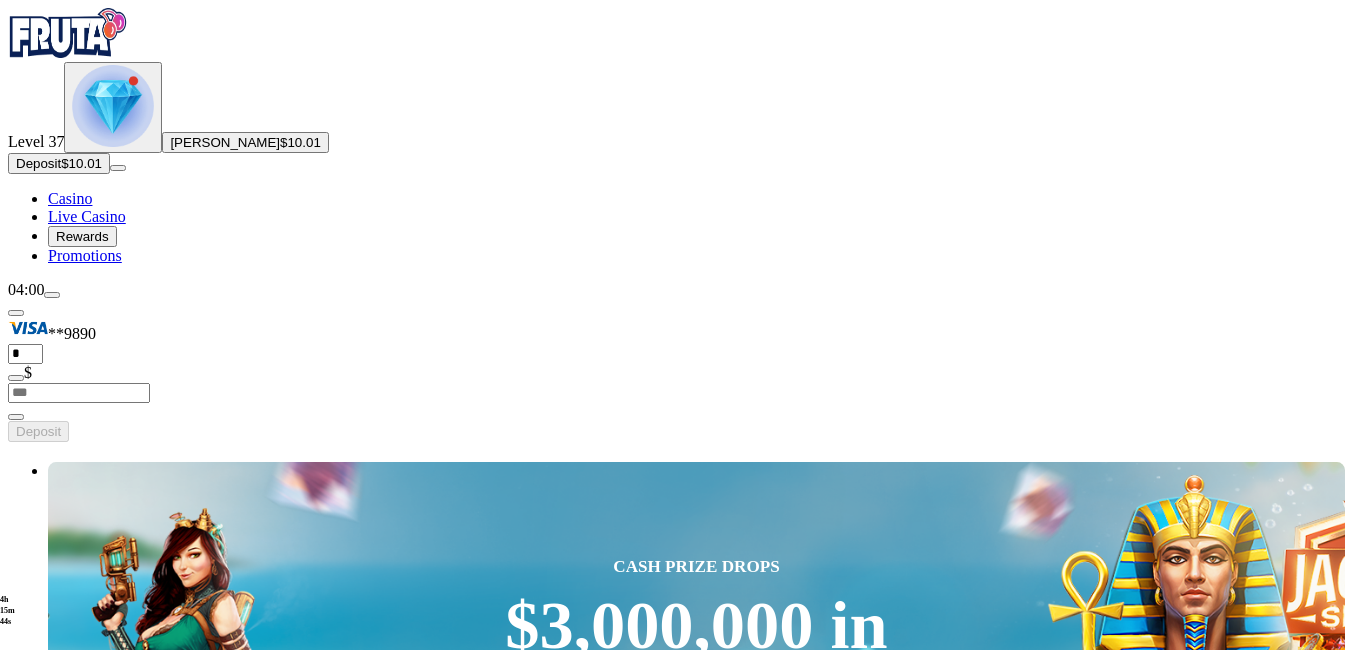 click at bounding box center [32, 3072] 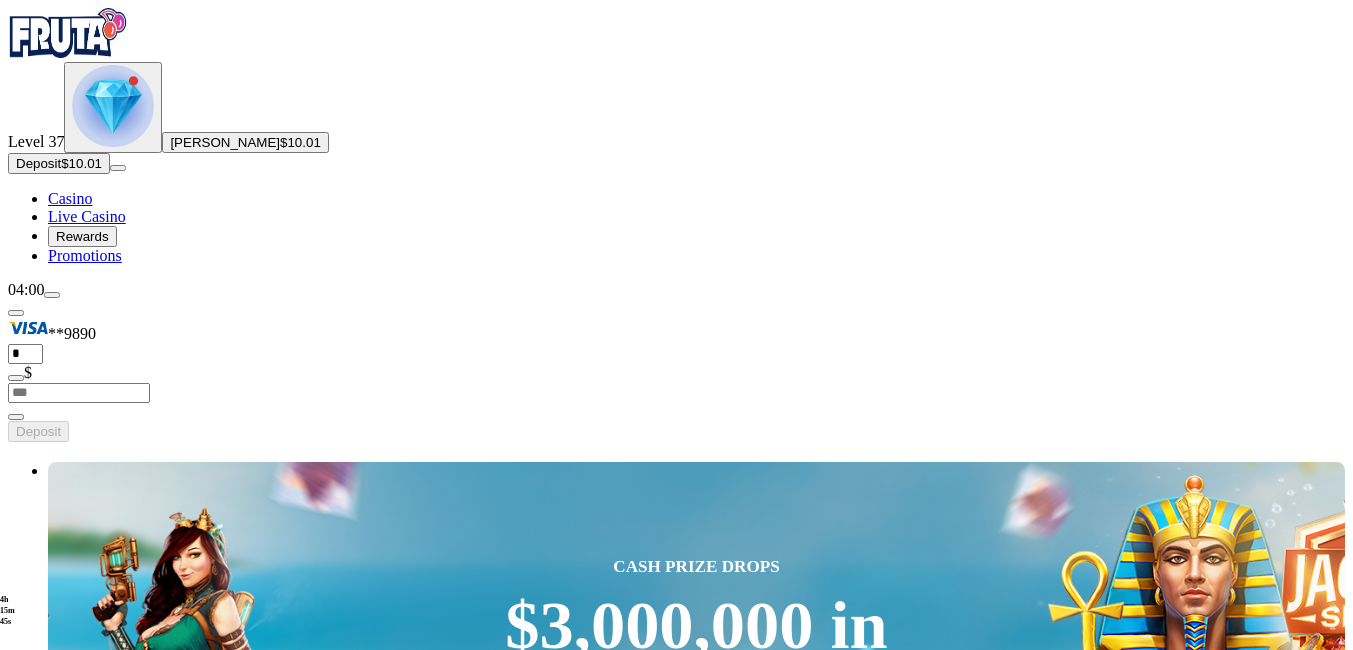 click on "Agent Jane Blonde Returns Break Away Deluxe Cash 'N Riches Megaways Cash 'N Riches WOWPOT! Megaways Football Star Deluxe Play Now Book of Gold: Multichance Play Now Big Bass Bonanza Play Now John Hunter and the Book of Tut Play Now Big Bass Christmas Bash Play Now Dragon Trio Bonus Play Now Bill & Coin Dream Drop Snake's Gold Dream Drop Zeus Rush Fever Deluxe SE" at bounding box center (740, 3632) 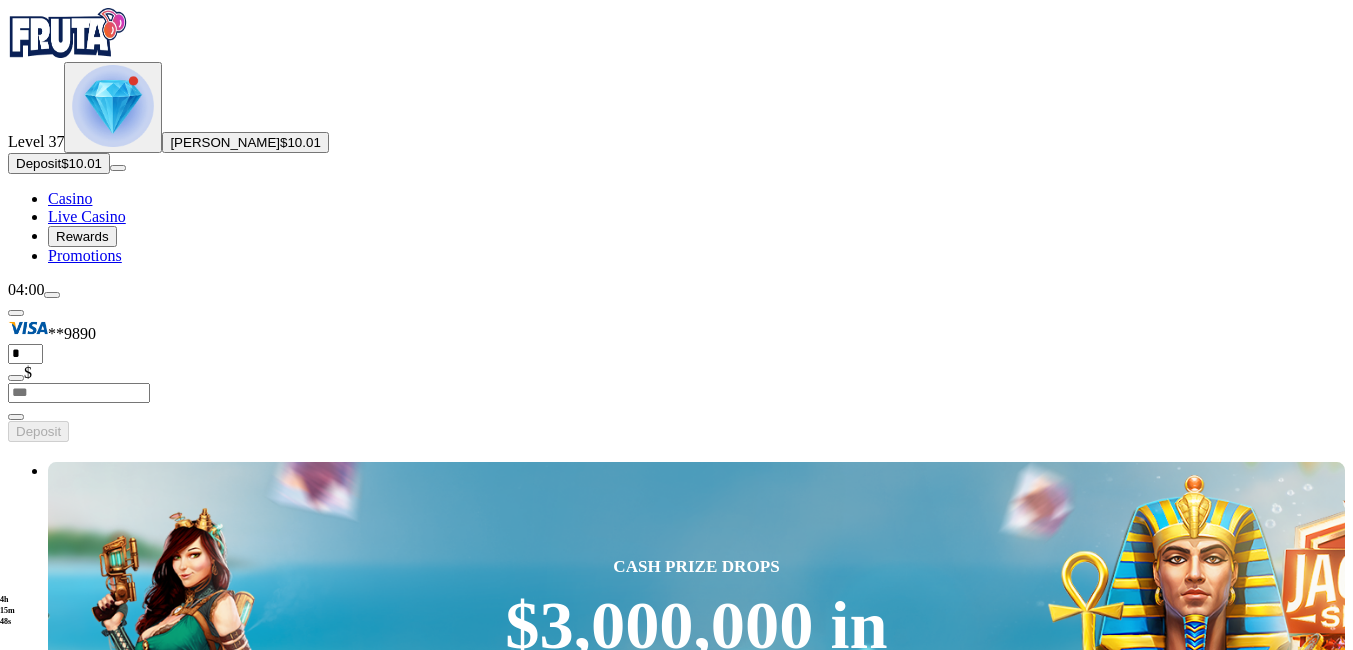 click at bounding box center [32, 3072] 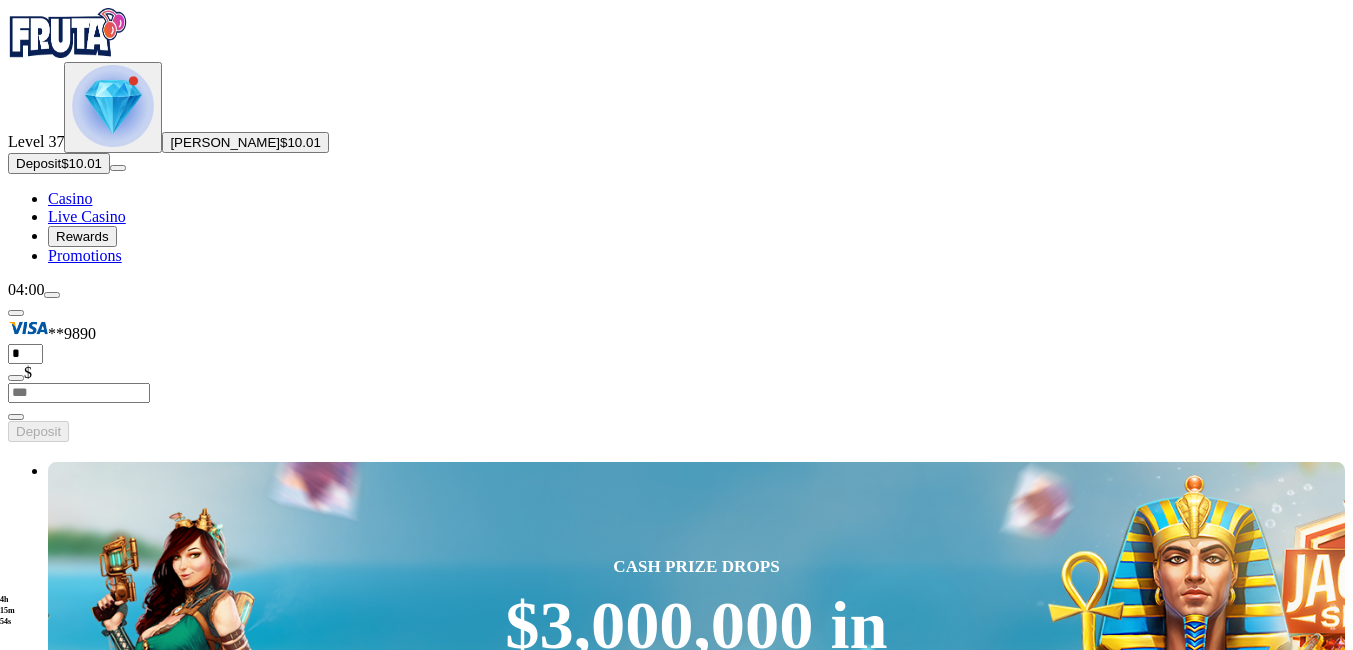 click at bounding box center [948, 2900] 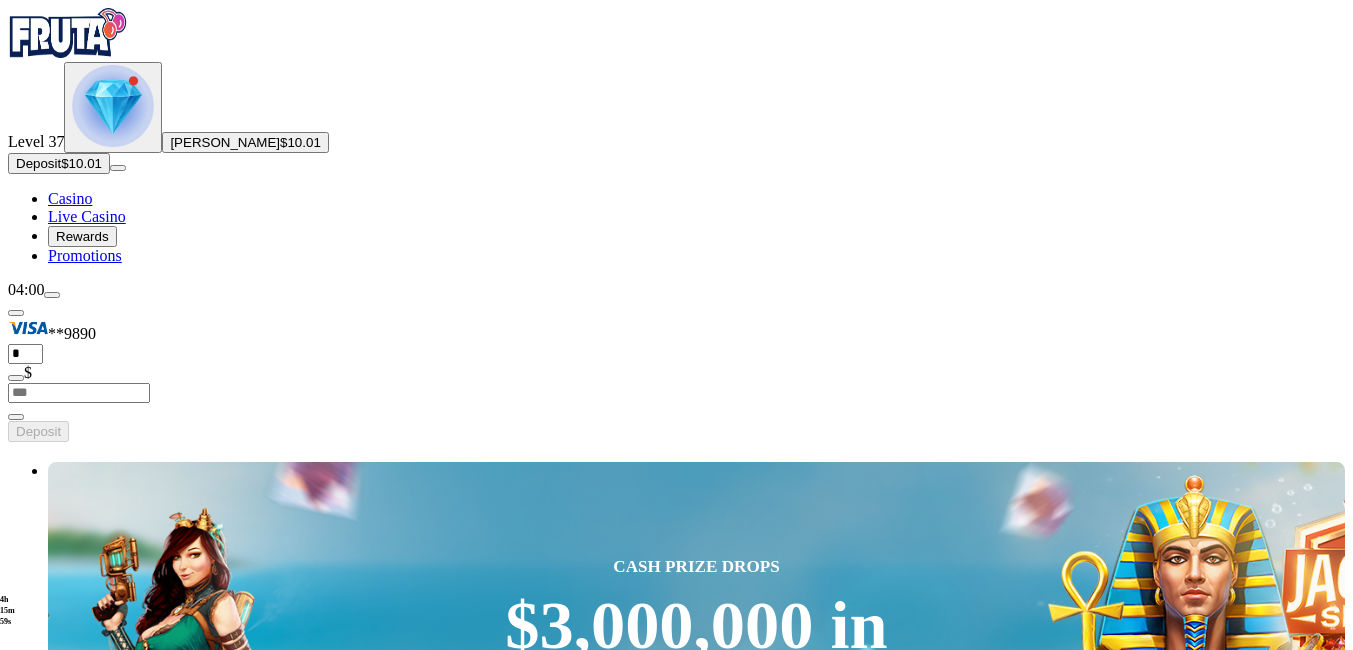 type on "*****" 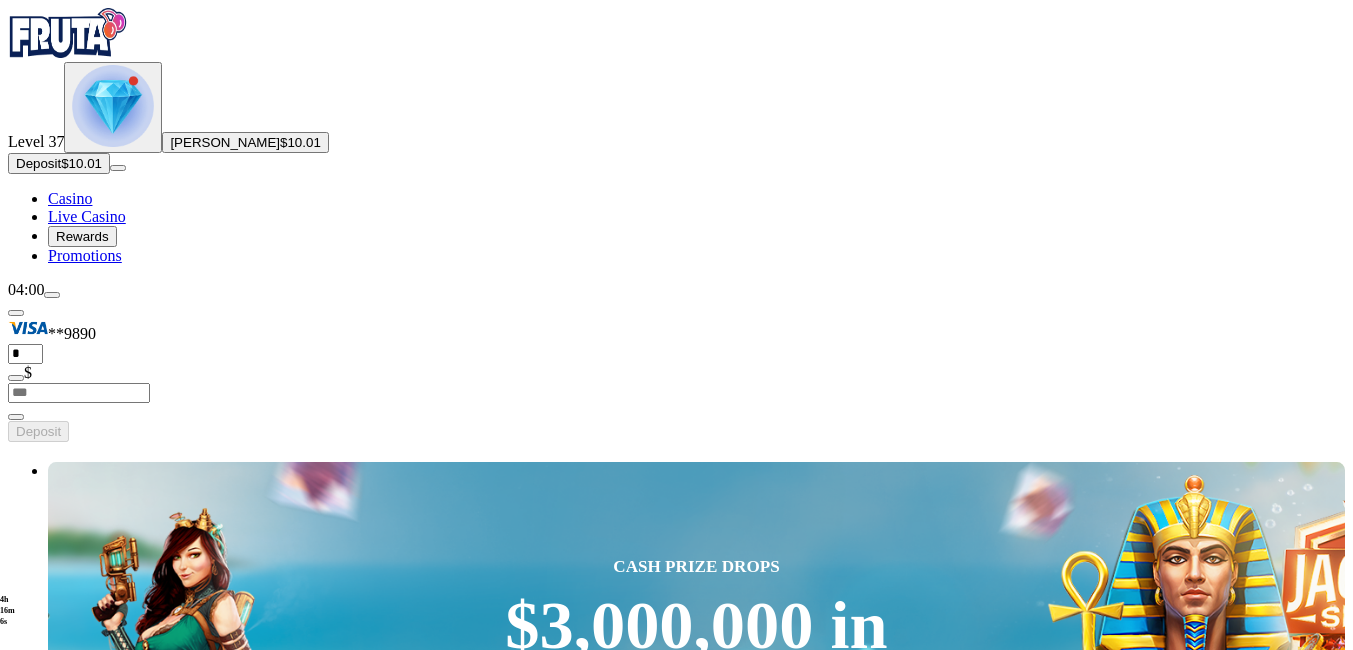 scroll, scrollTop: 569, scrollLeft: 0, axis: vertical 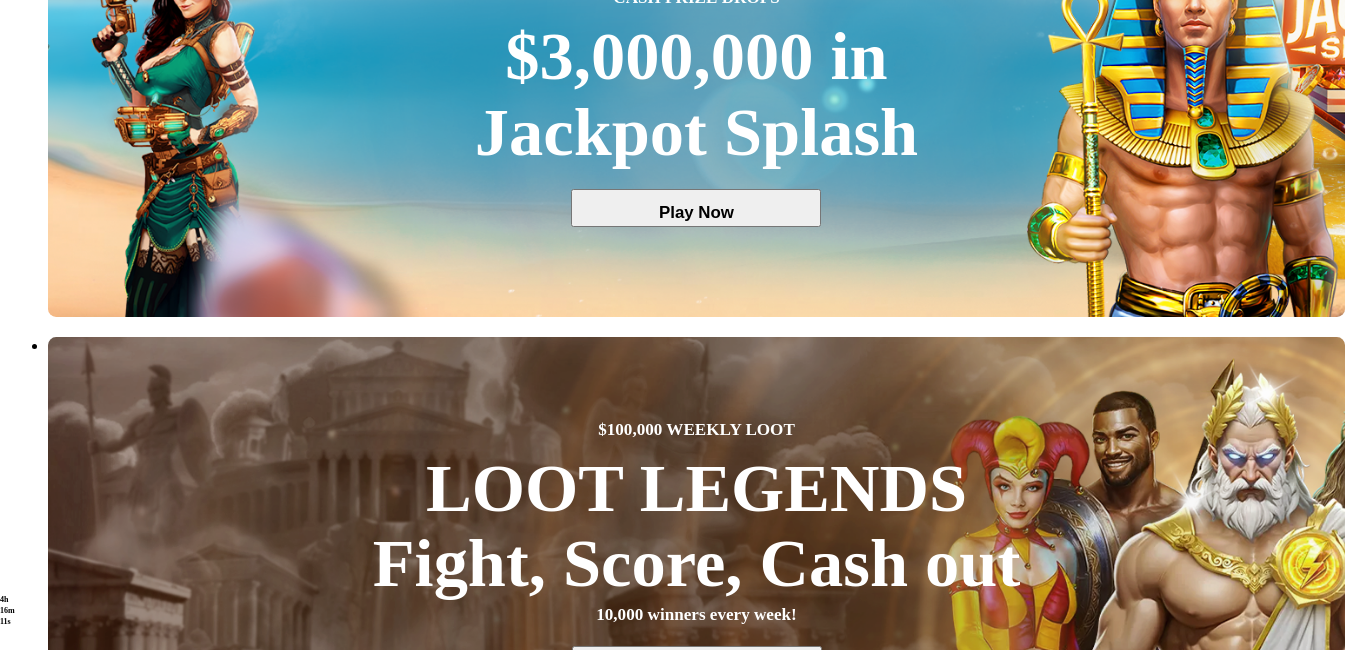 click on "Play Now" at bounding box center [1221, 2374] 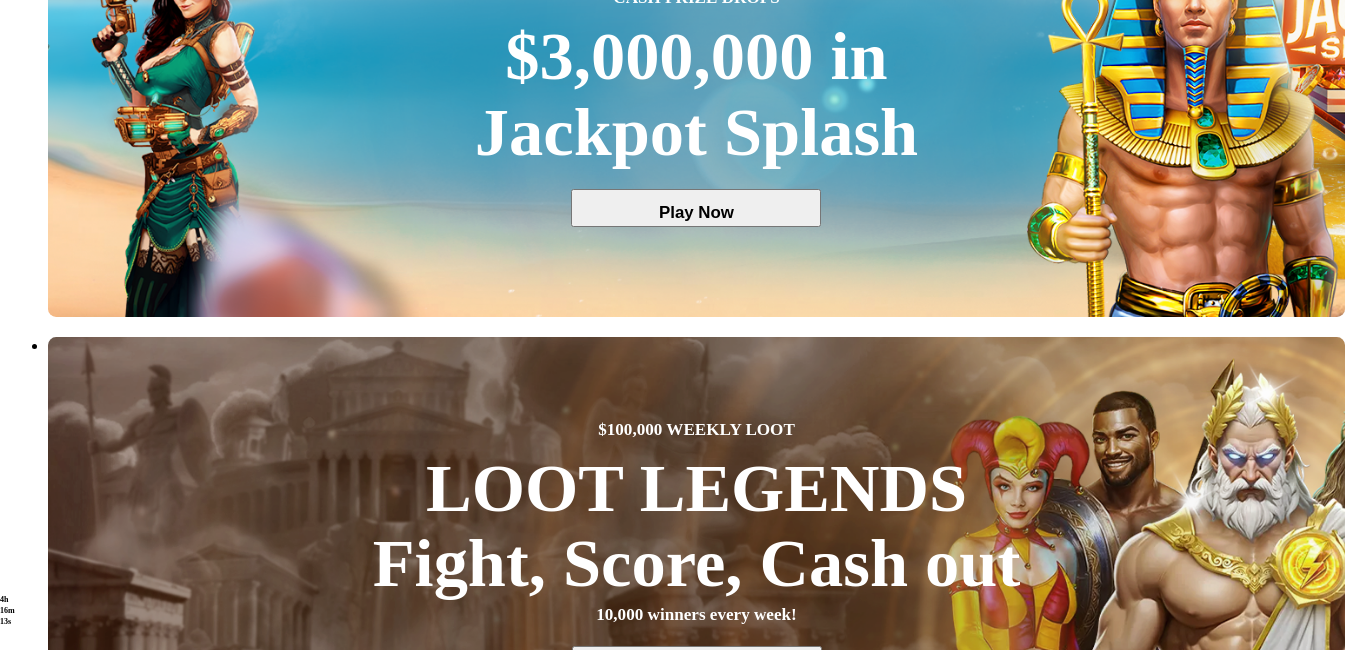 click on "Play Now" at bounding box center [1221, 2374] 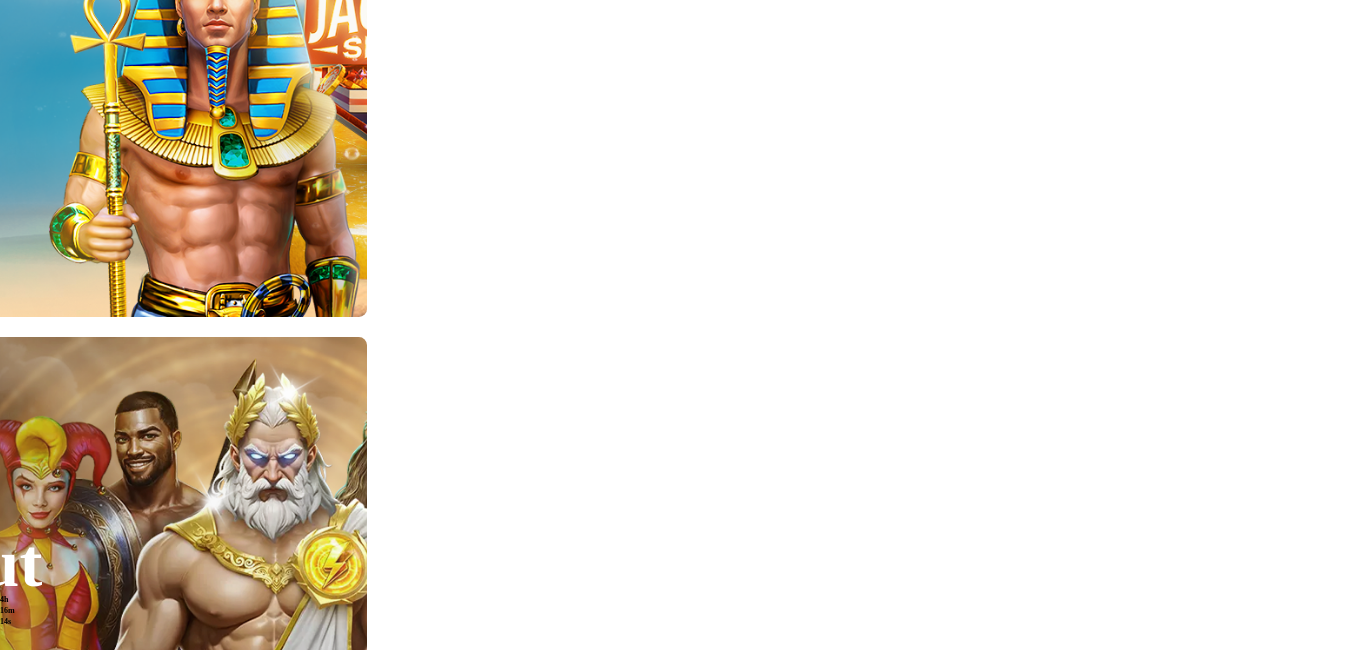 click on "Play Now" at bounding box center (1221, 2374) 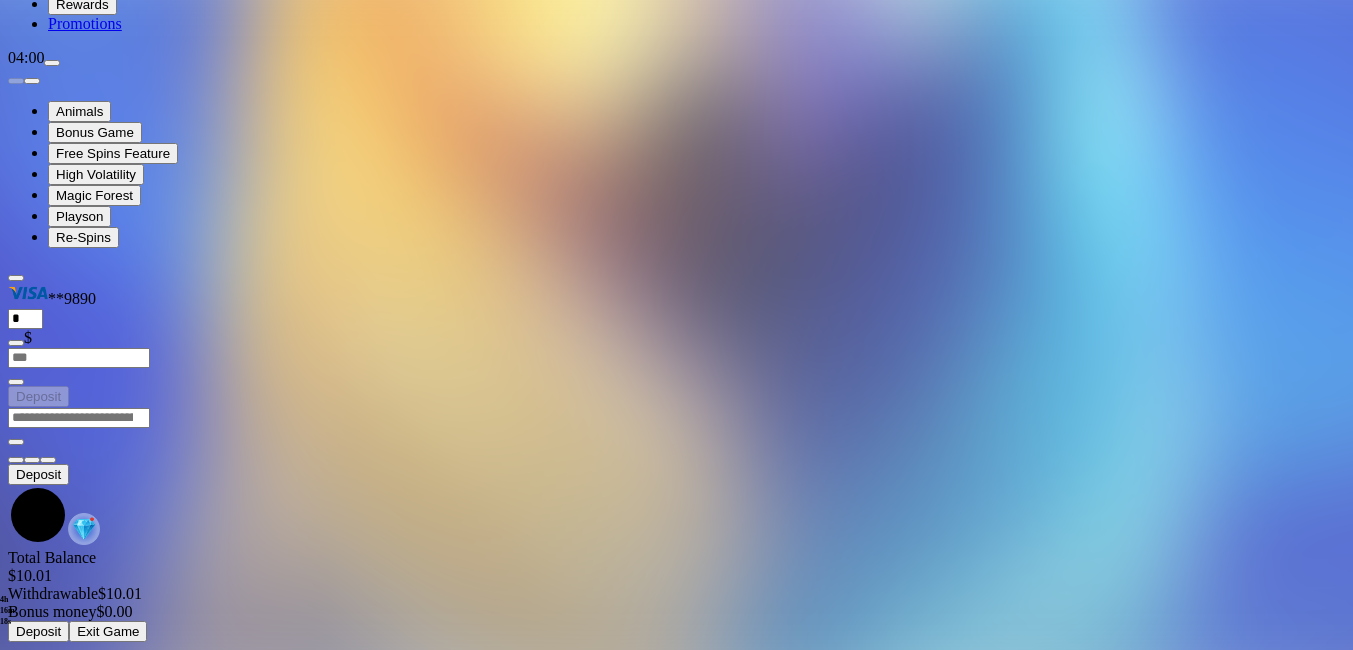 scroll, scrollTop: 0, scrollLeft: 0, axis: both 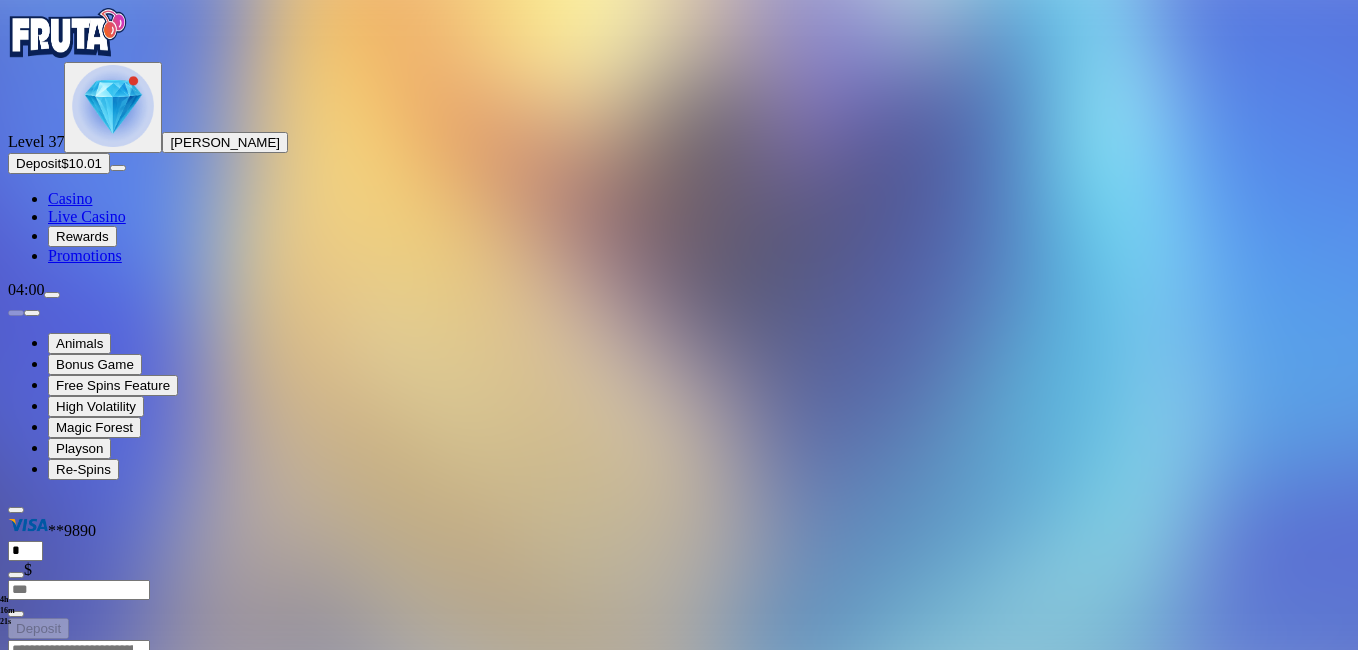 click at bounding box center (48, 832) 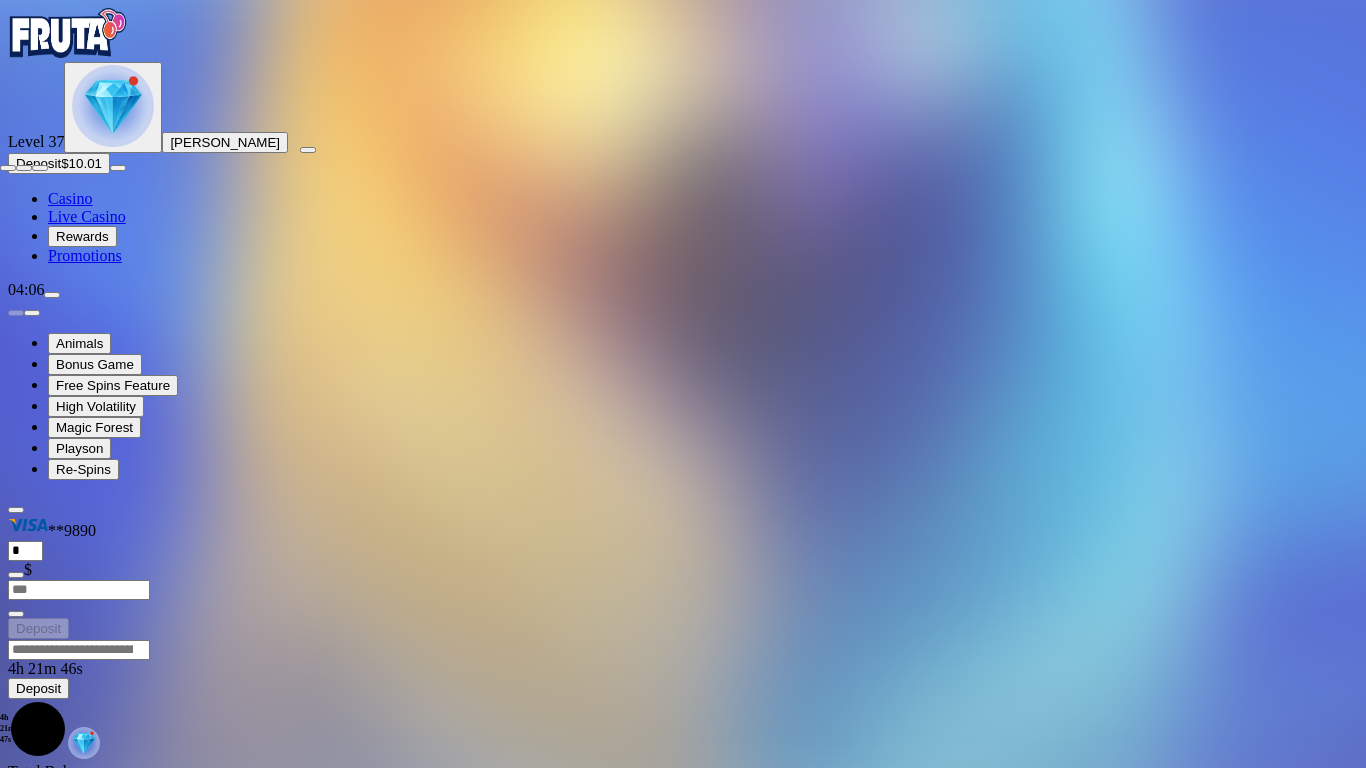 click at bounding box center [8, 168] 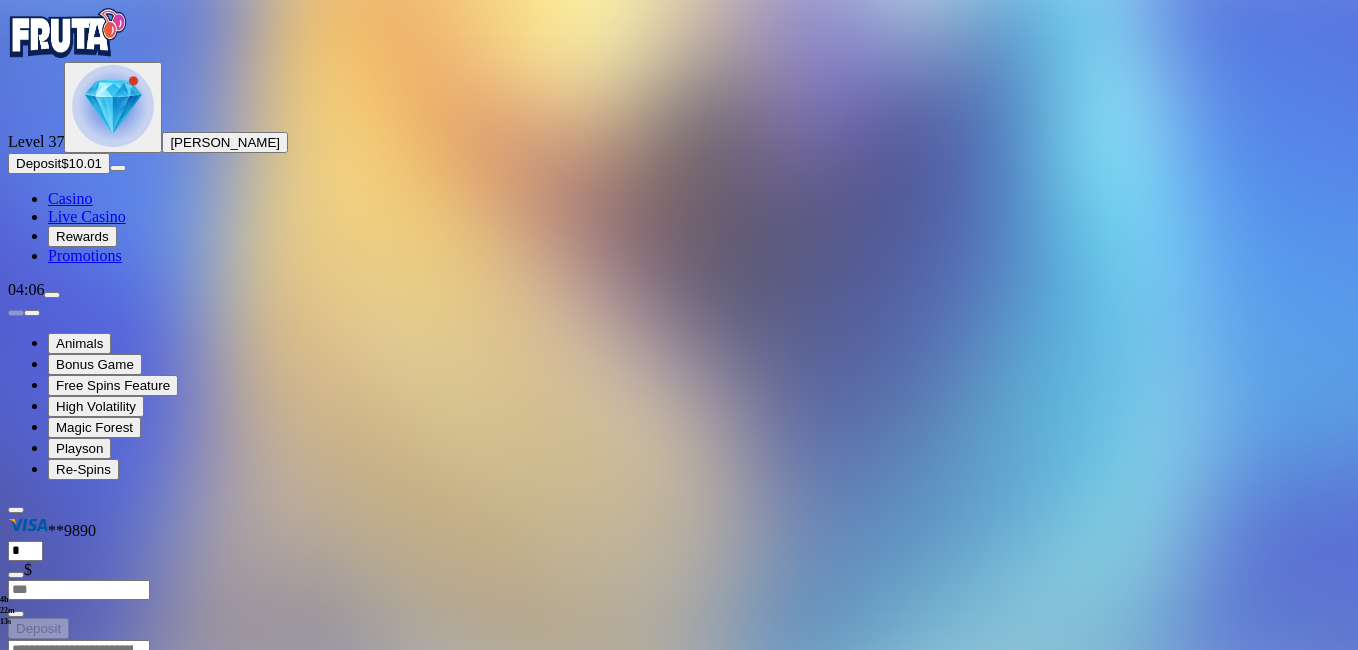 click at bounding box center (16, 832) 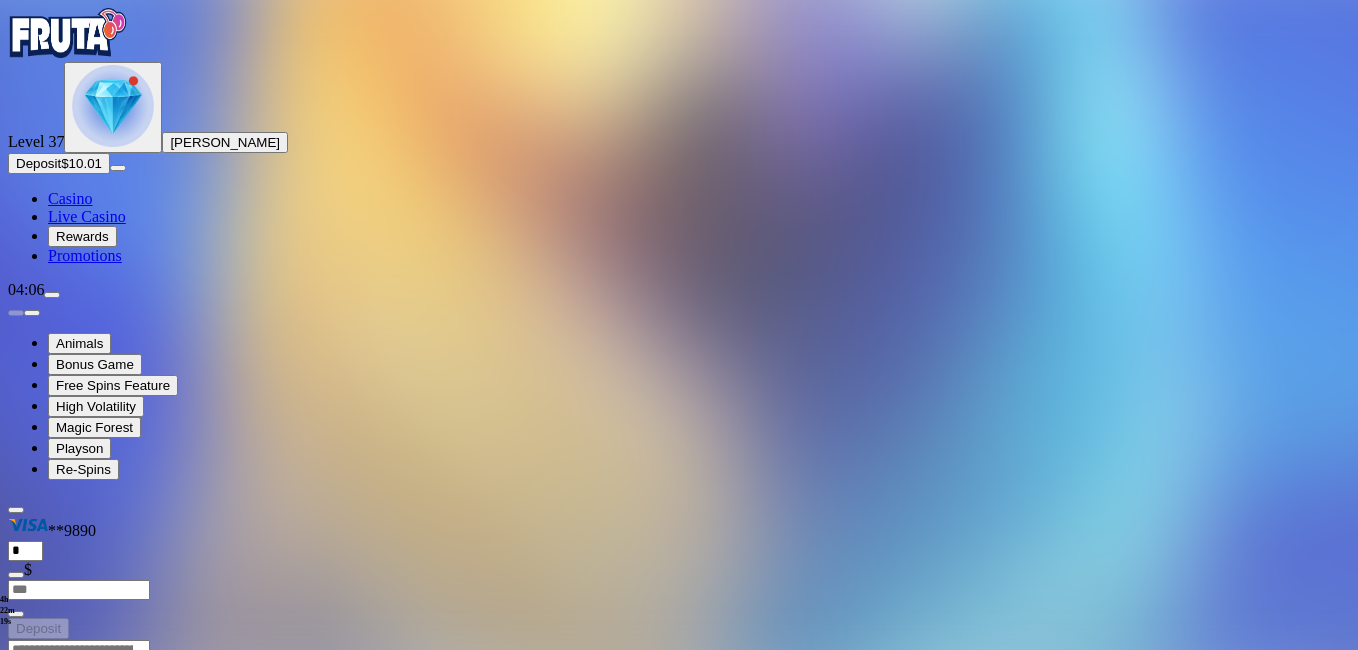 click at bounding box center [16, 832] 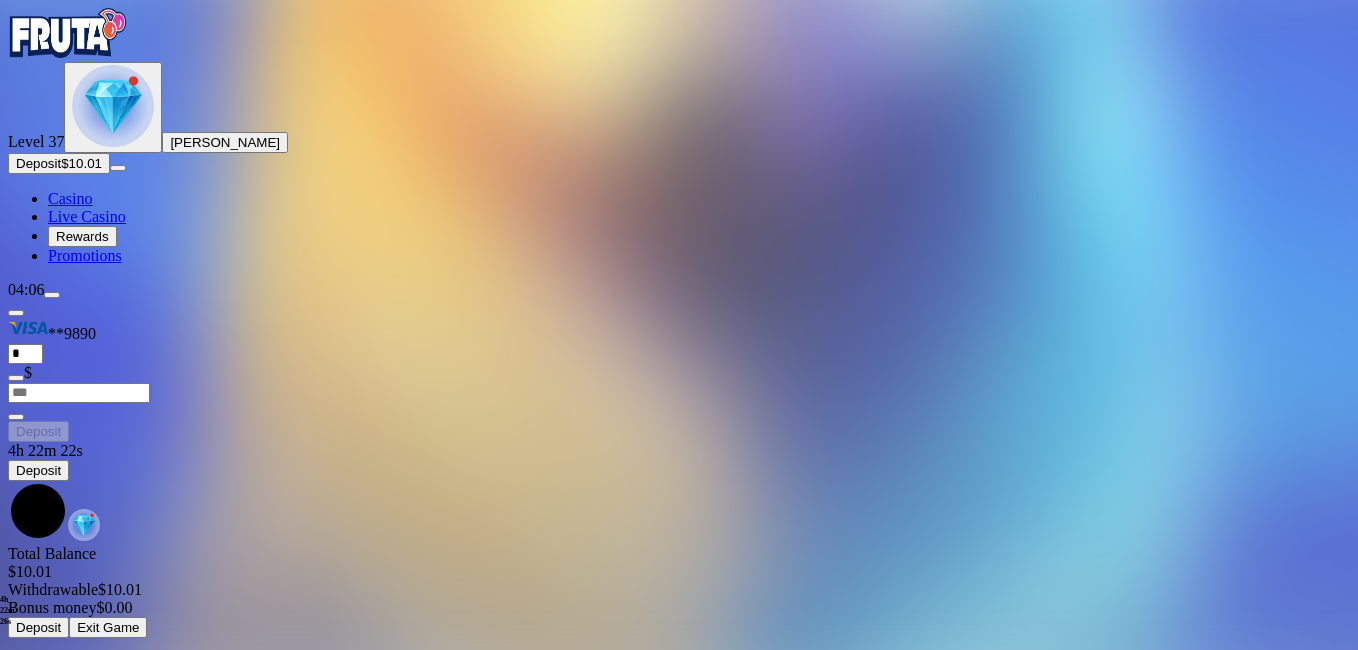 click on "4h 22m 22s Deposit Total Balance $10.01 Withdrawable $10.01 Bonus money $0.00 Deposit Exit Game" at bounding box center [679, 540] 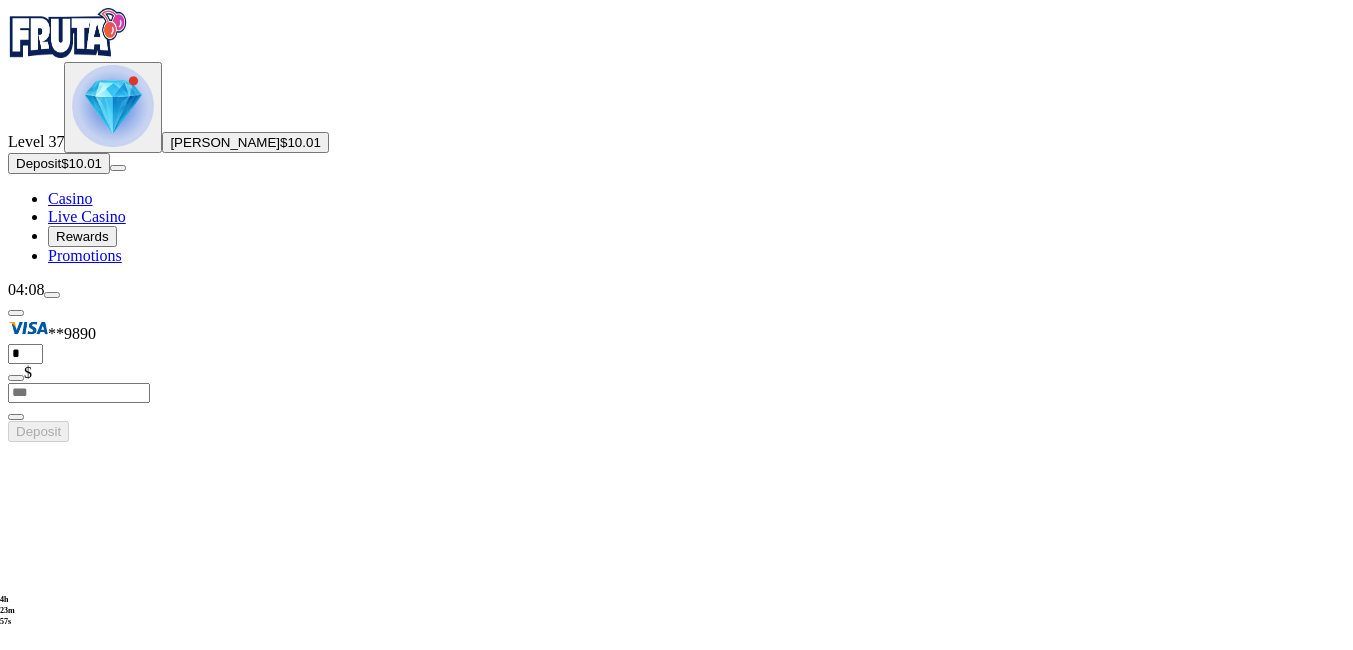 scroll, scrollTop: 0, scrollLeft: 0, axis: both 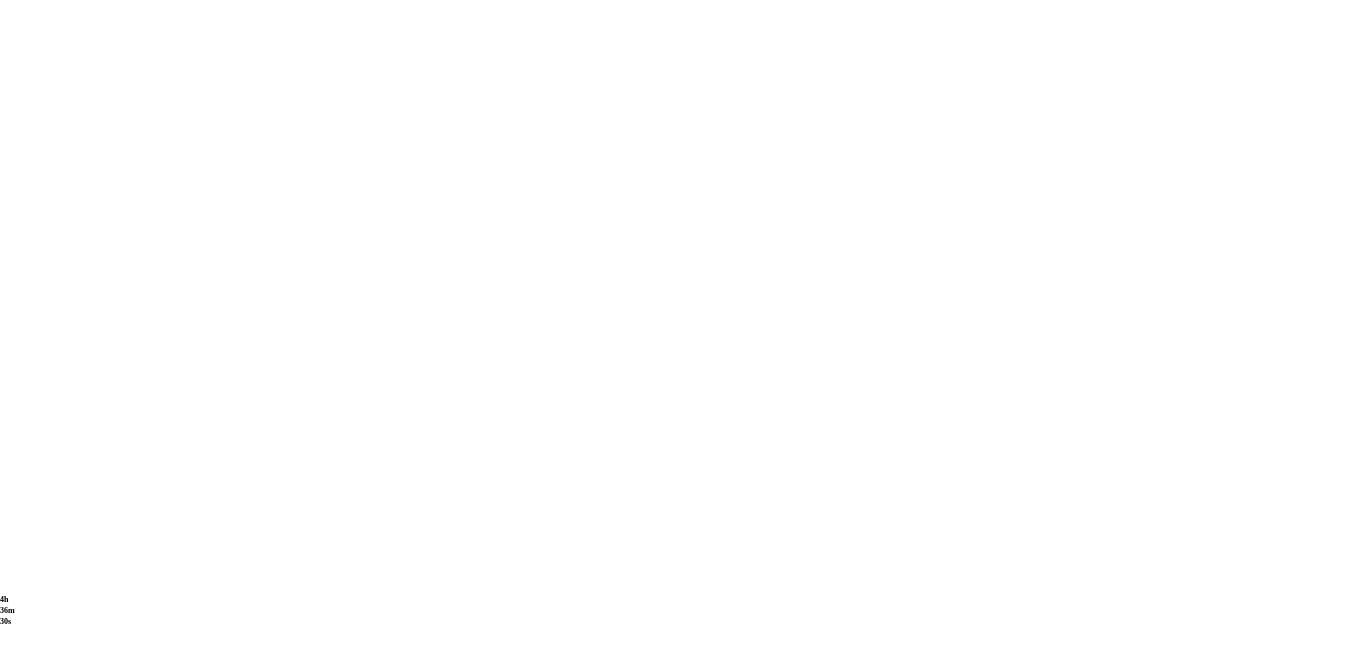 click on "Deposit $10.01" at bounding box center (59, -405) 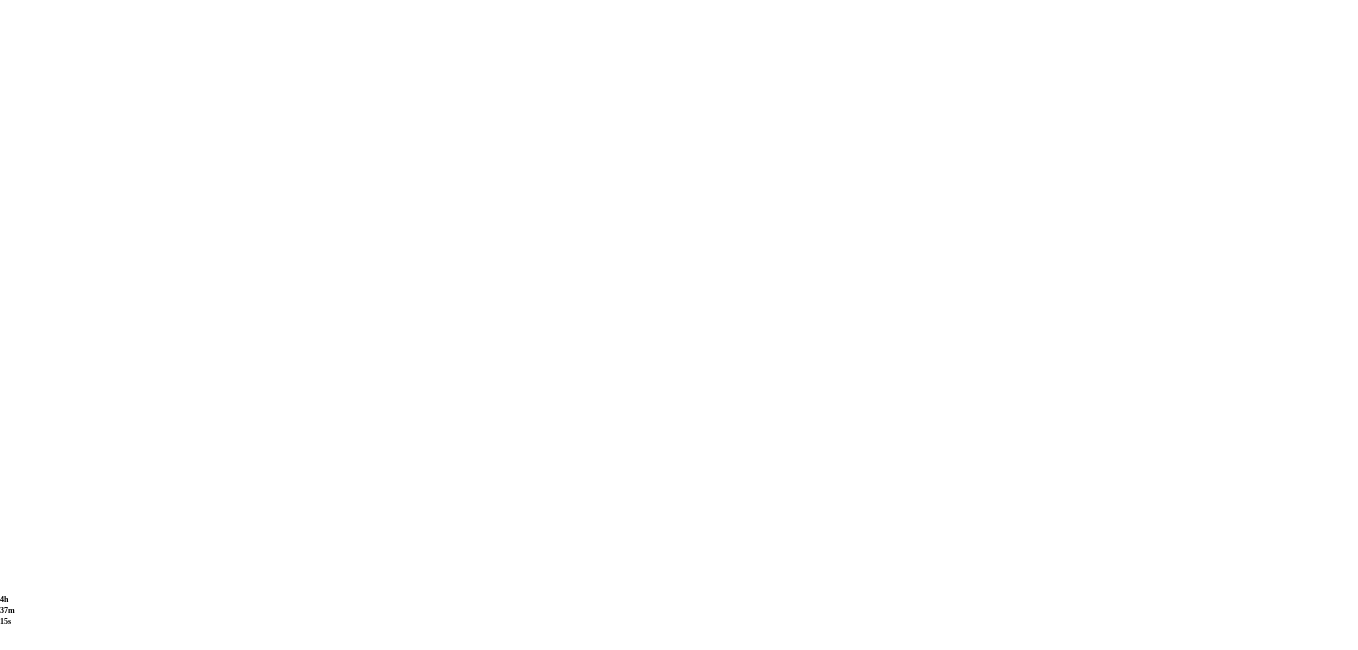 click at bounding box center [16, -27] 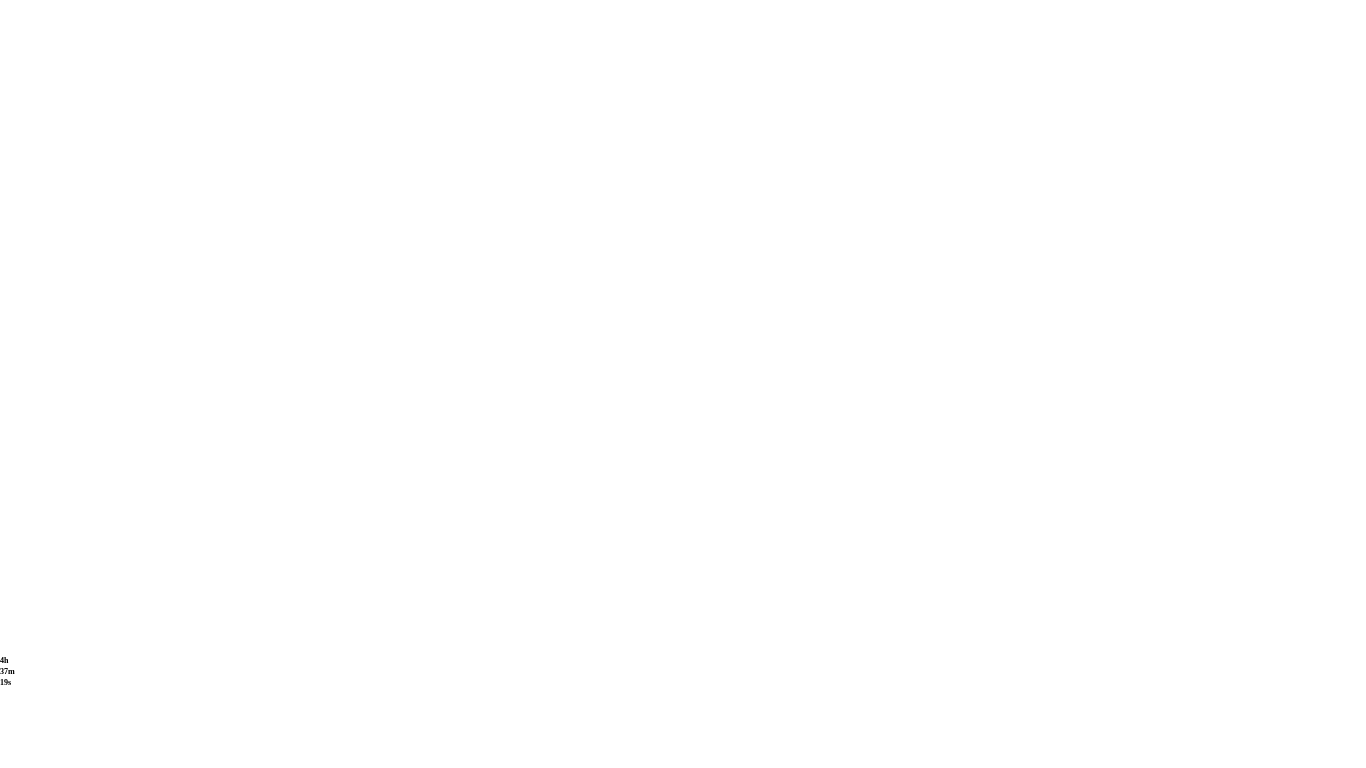 scroll, scrollTop: 0, scrollLeft: 0, axis: both 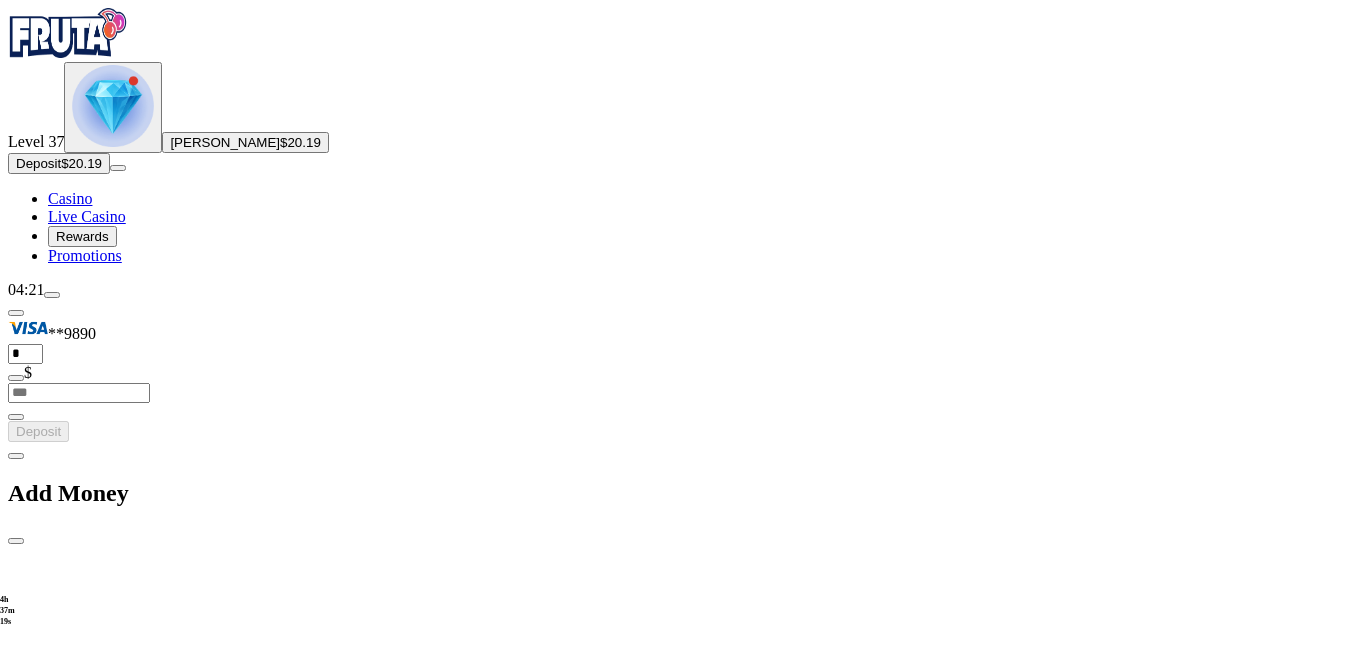 click at bounding box center [16, 541] 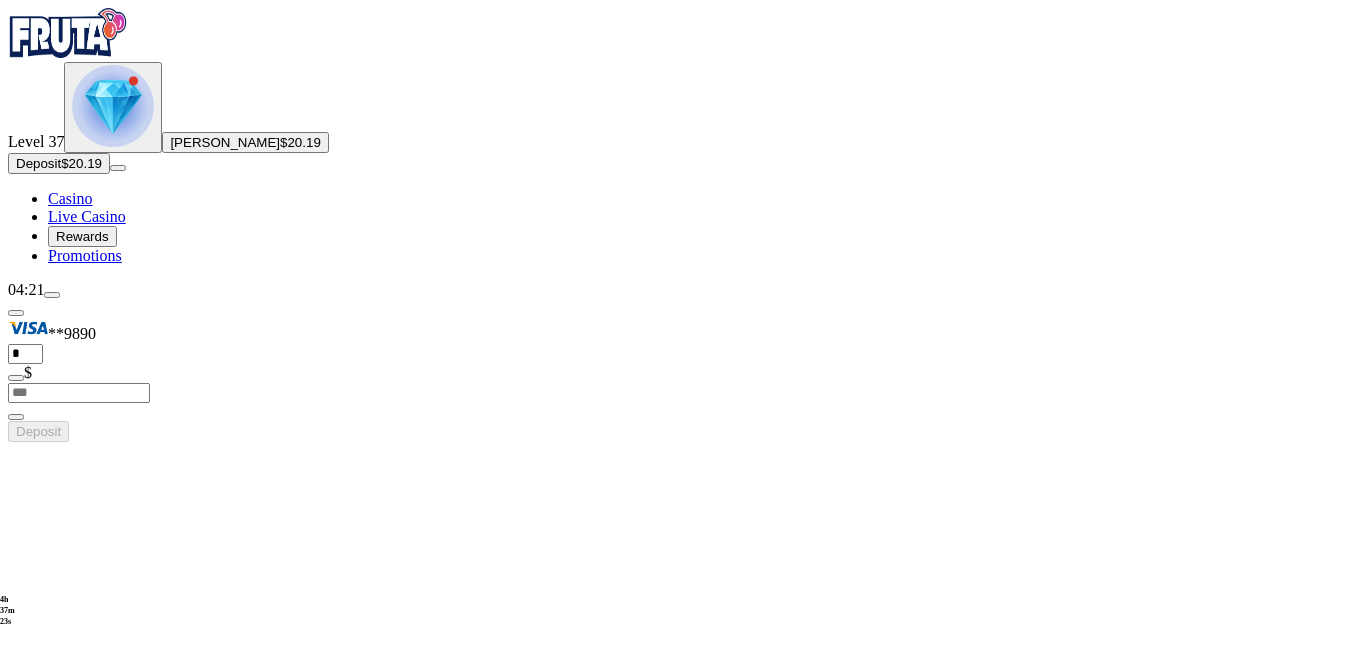 click on "Play Now" at bounding box center [80, 3221] 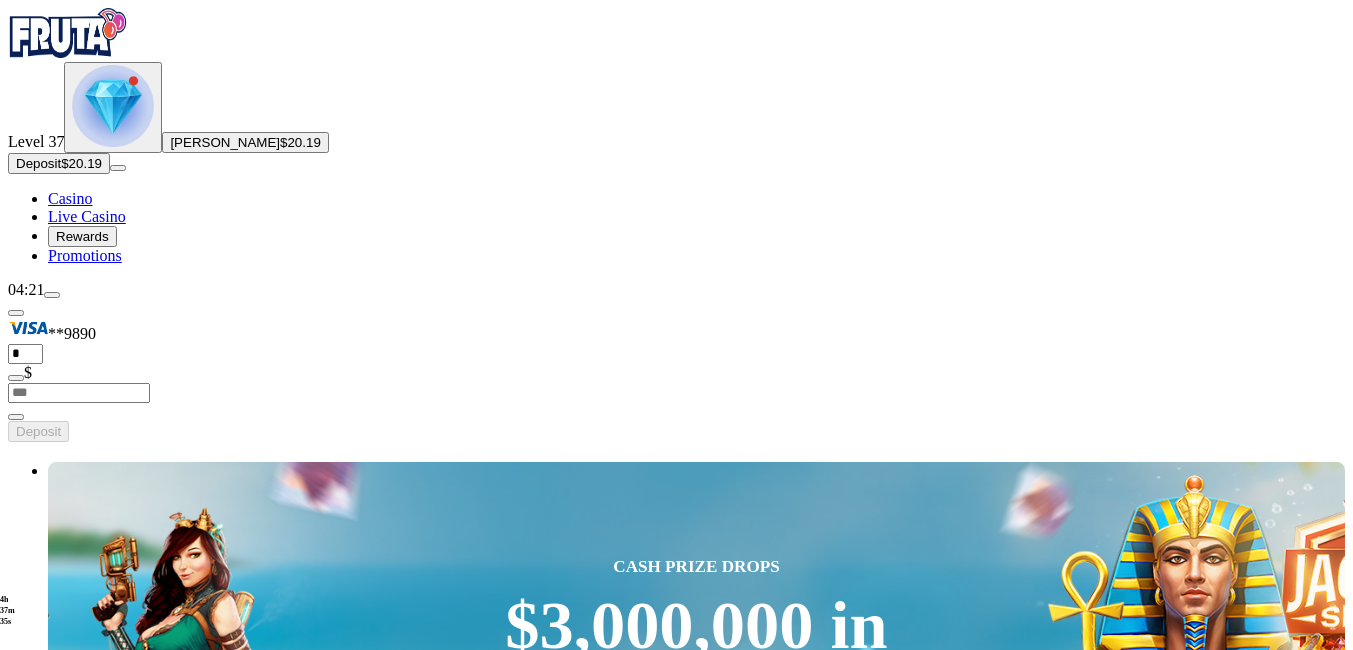 click on "Play Now" at bounding box center [80, 3213] 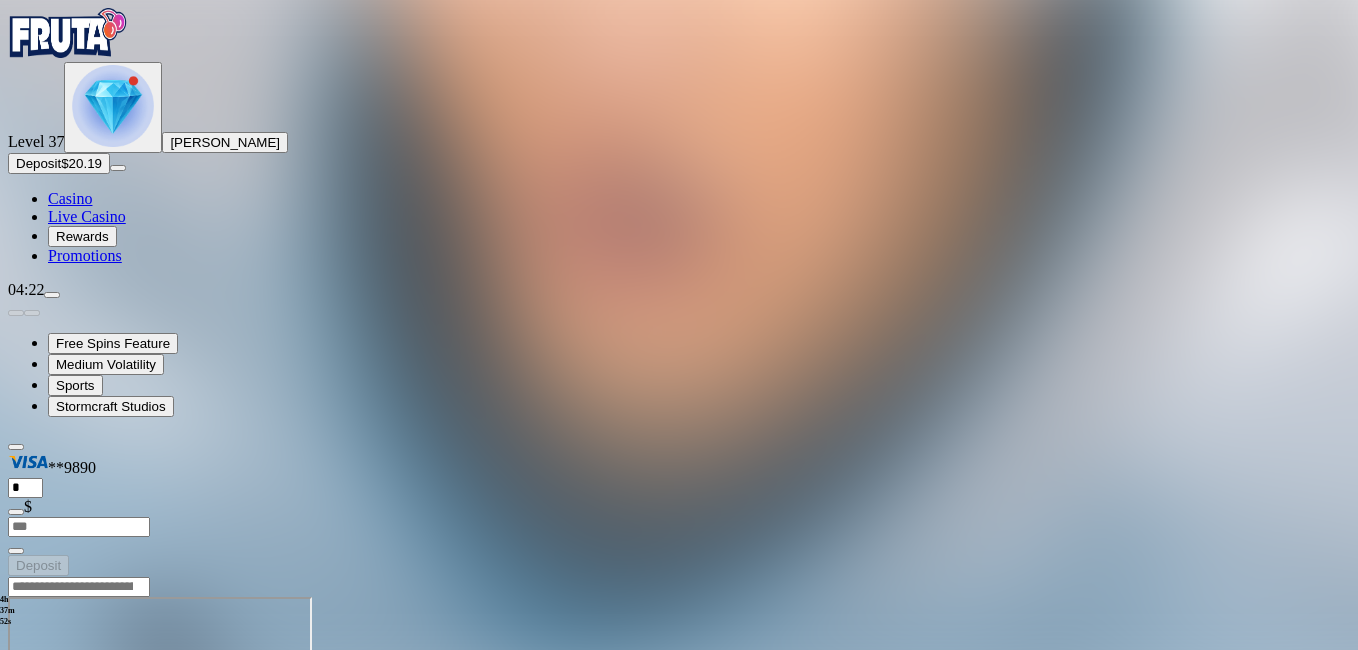 click at bounding box center [48, 769] 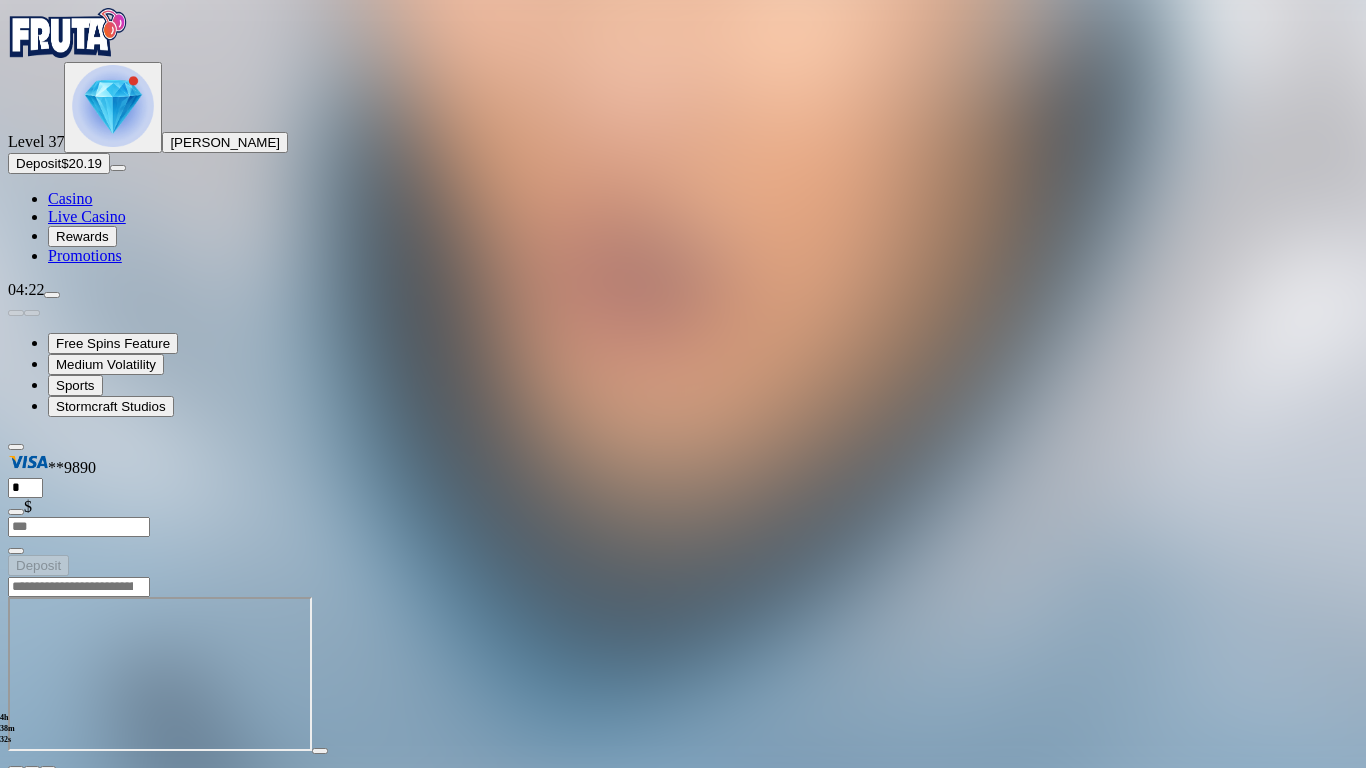 type 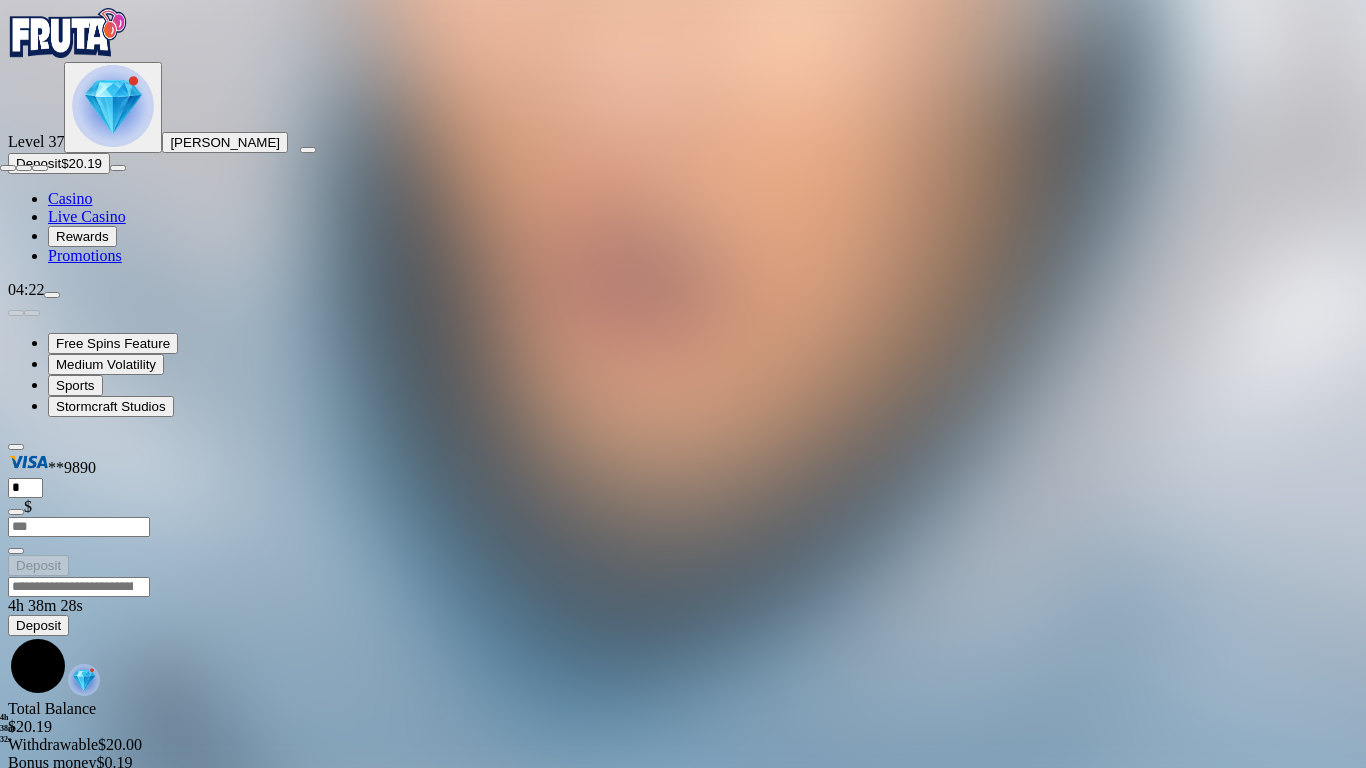 click at bounding box center [40, 168] 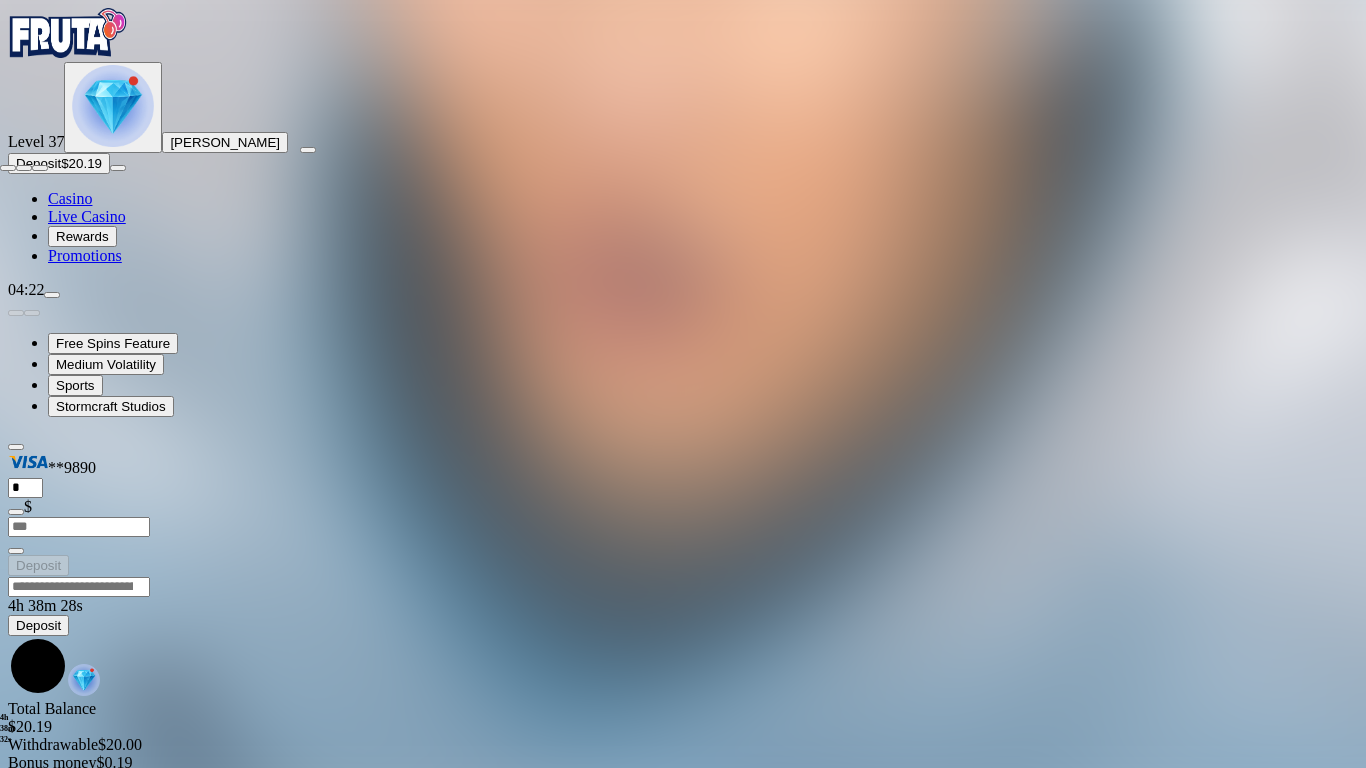 click at bounding box center (40, 168) 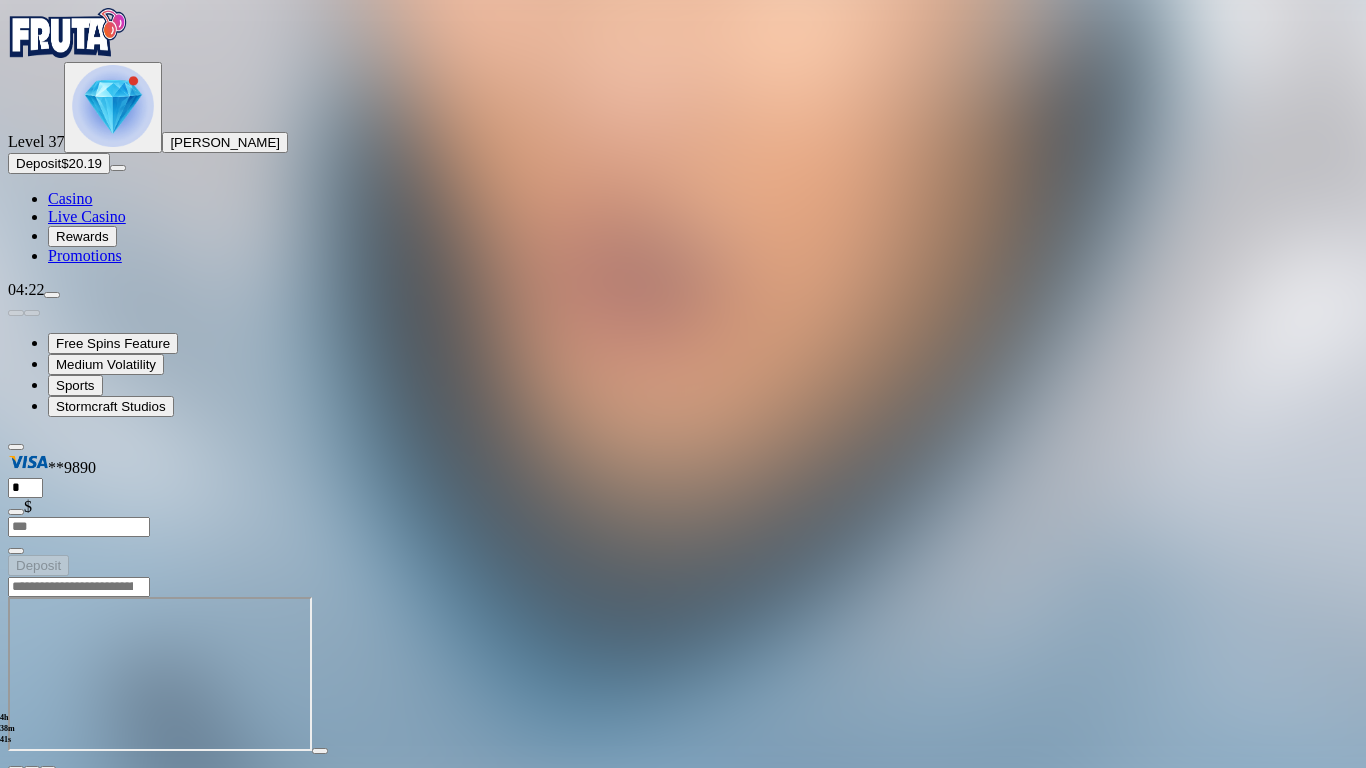 click at bounding box center [48, 769] 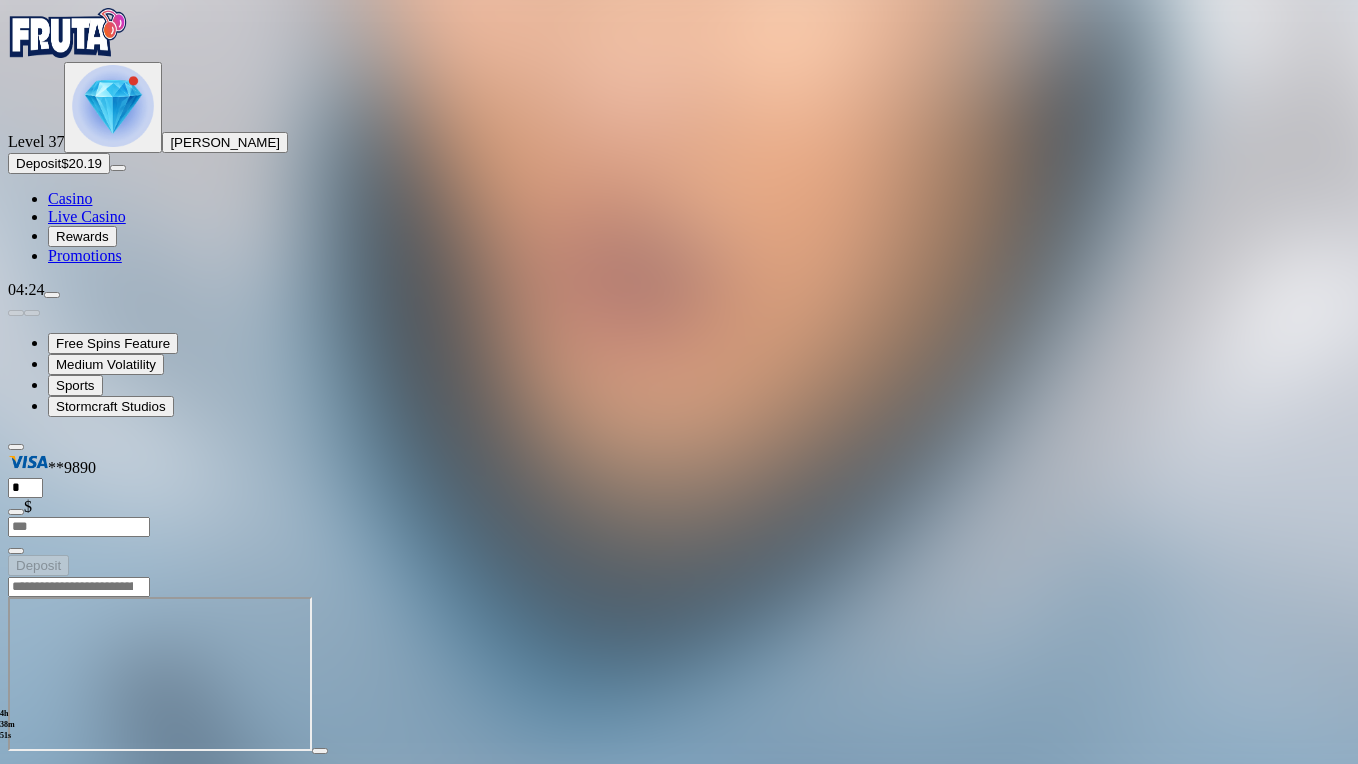 click at bounding box center (48, 769) 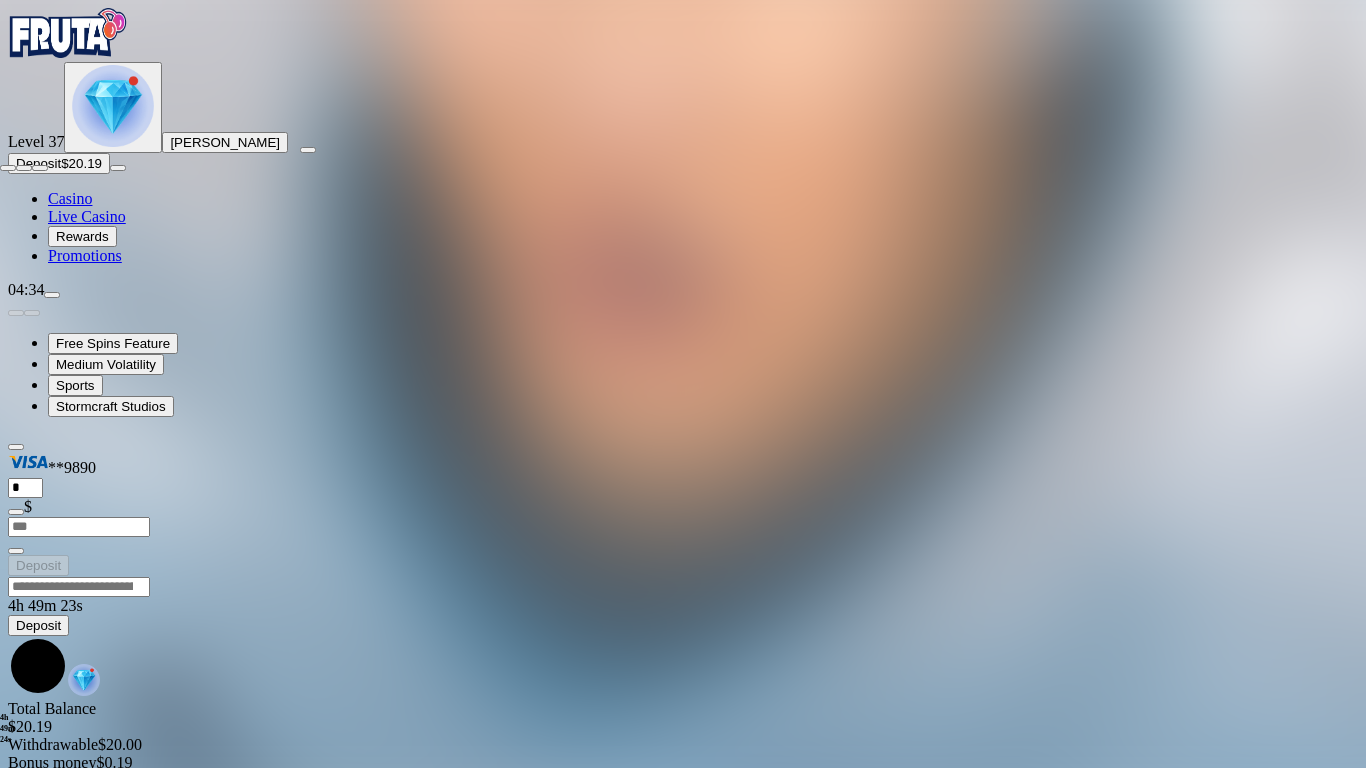 click at bounding box center [40, 168] 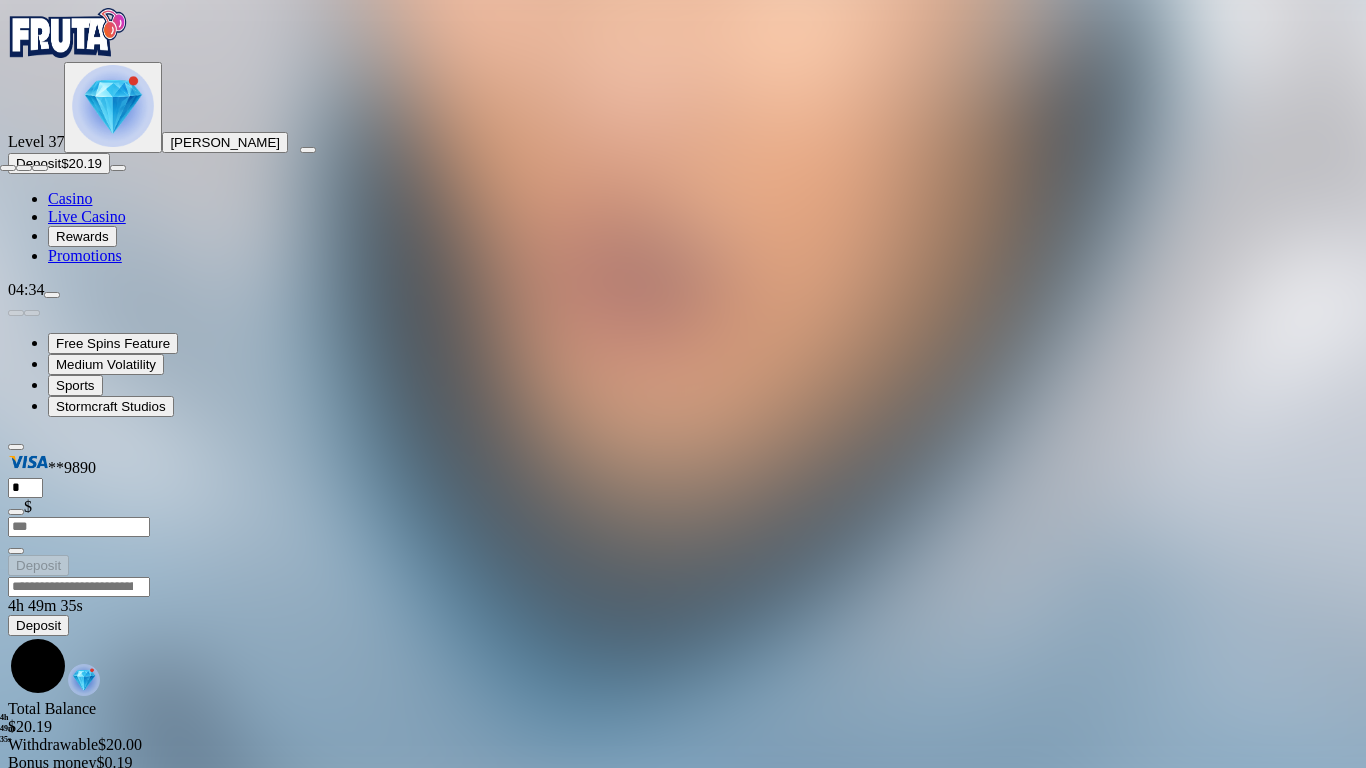 click at bounding box center (40, 168) 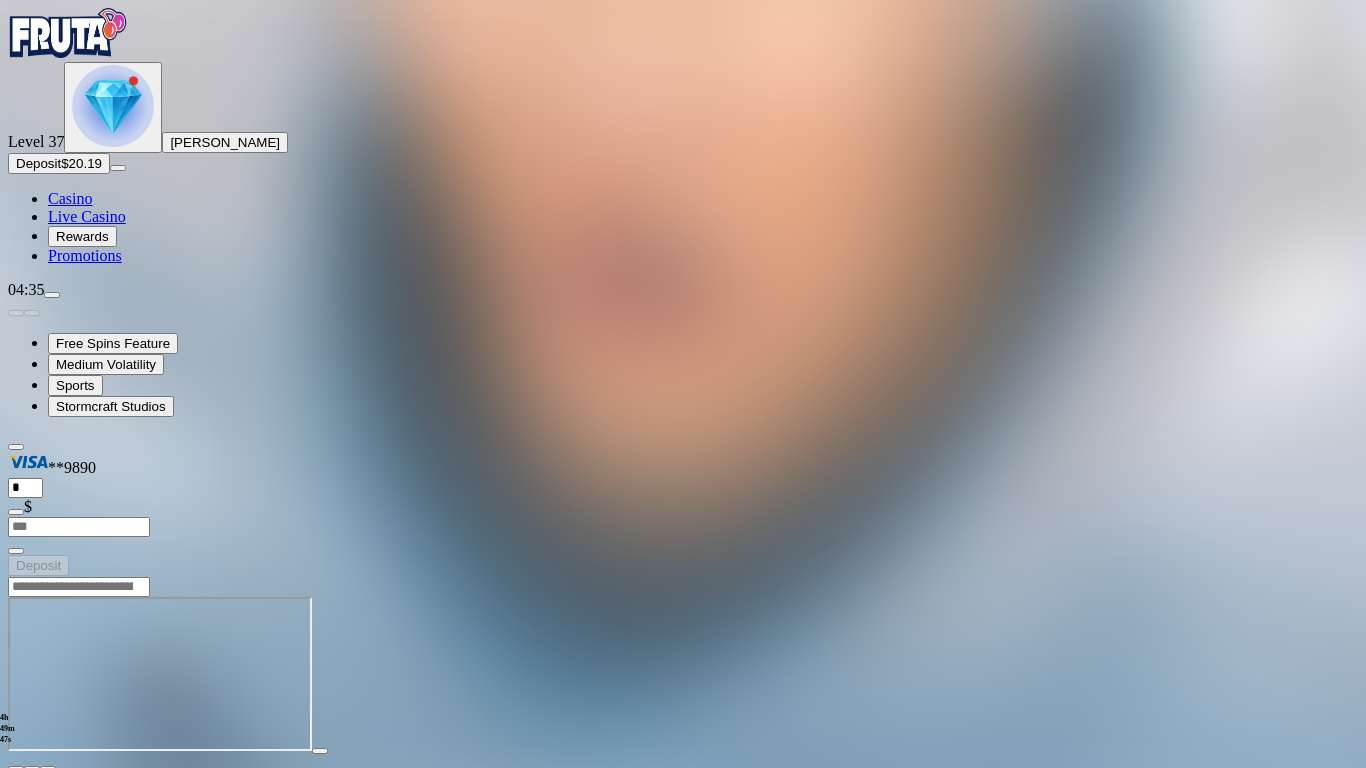click on "Casino" at bounding box center [70, 198] 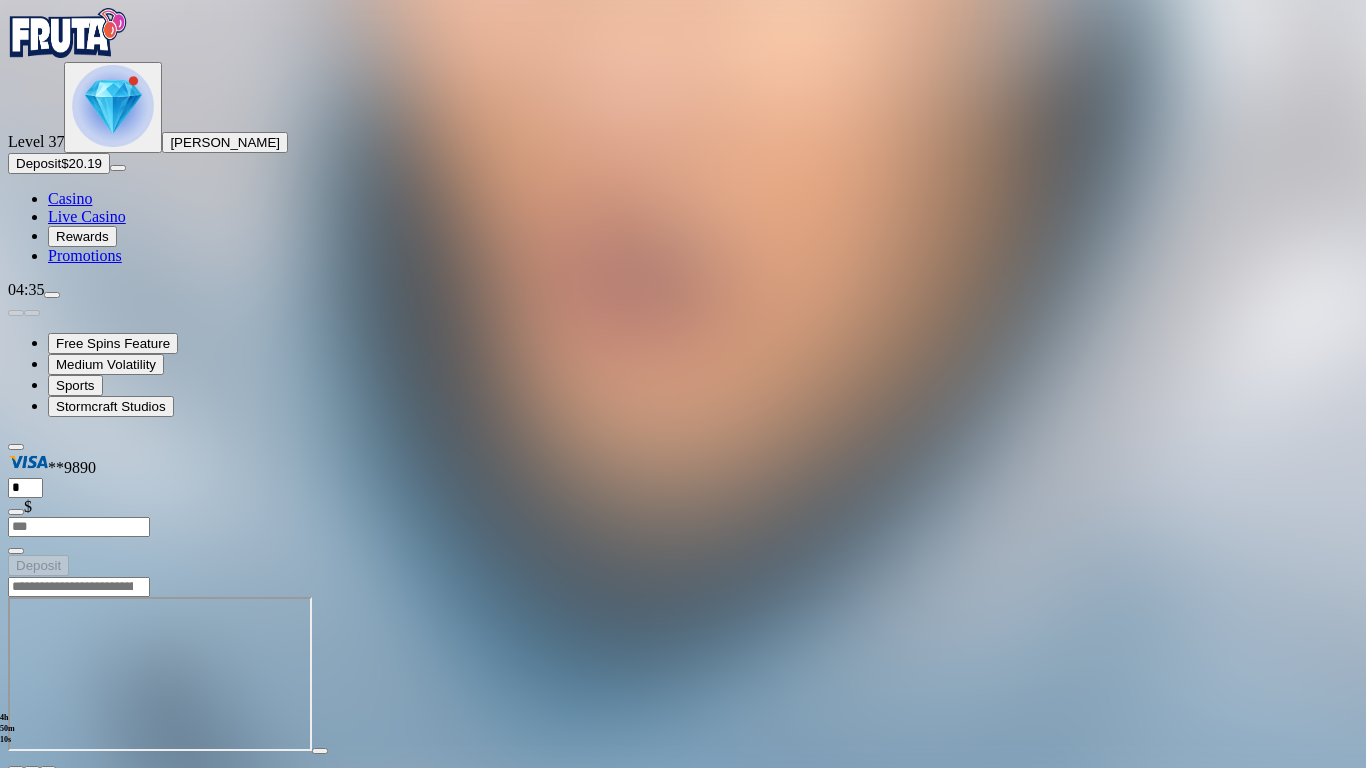 click at bounding box center (16, 769) 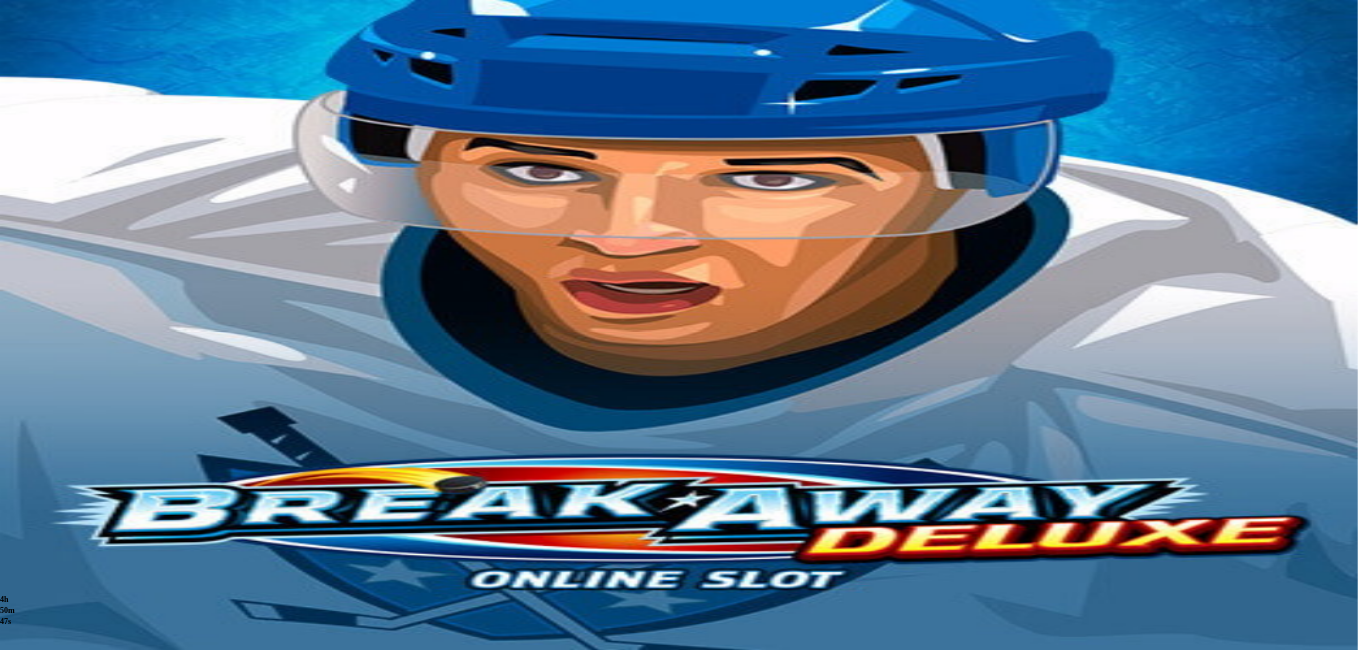 scroll, scrollTop: 0, scrollLeft: 0, axis: both 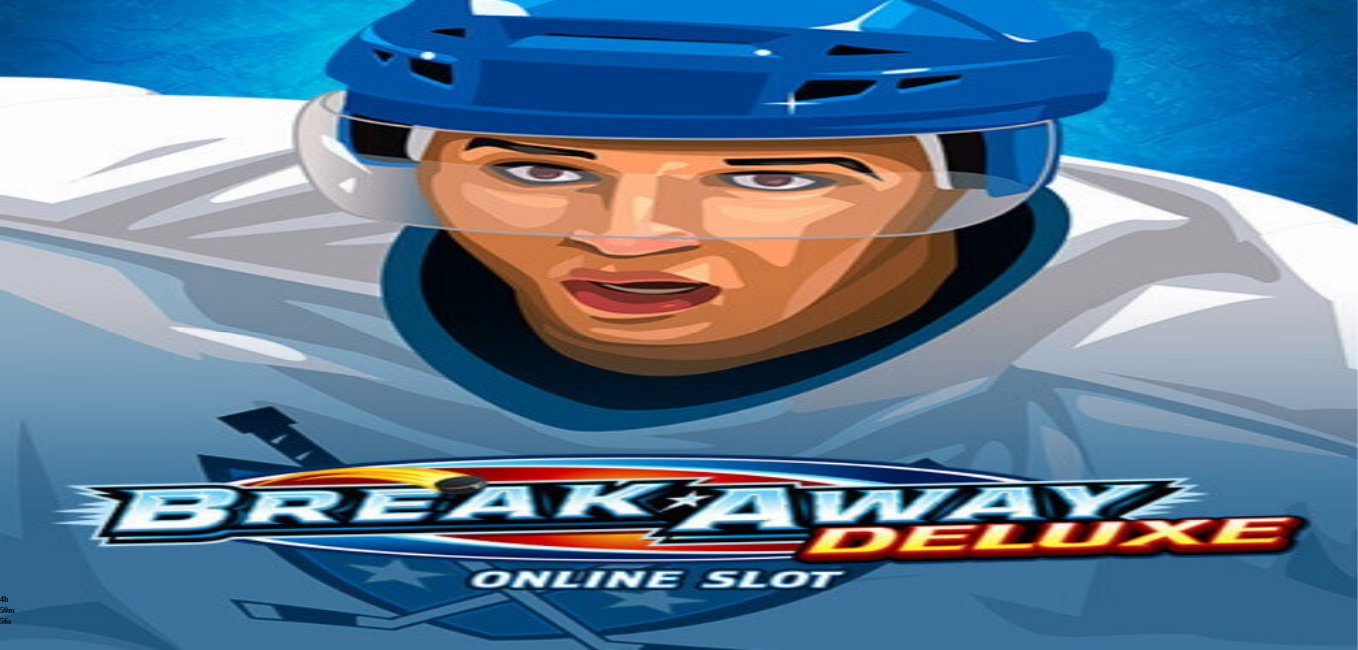 click at bounding box center (16, 769) 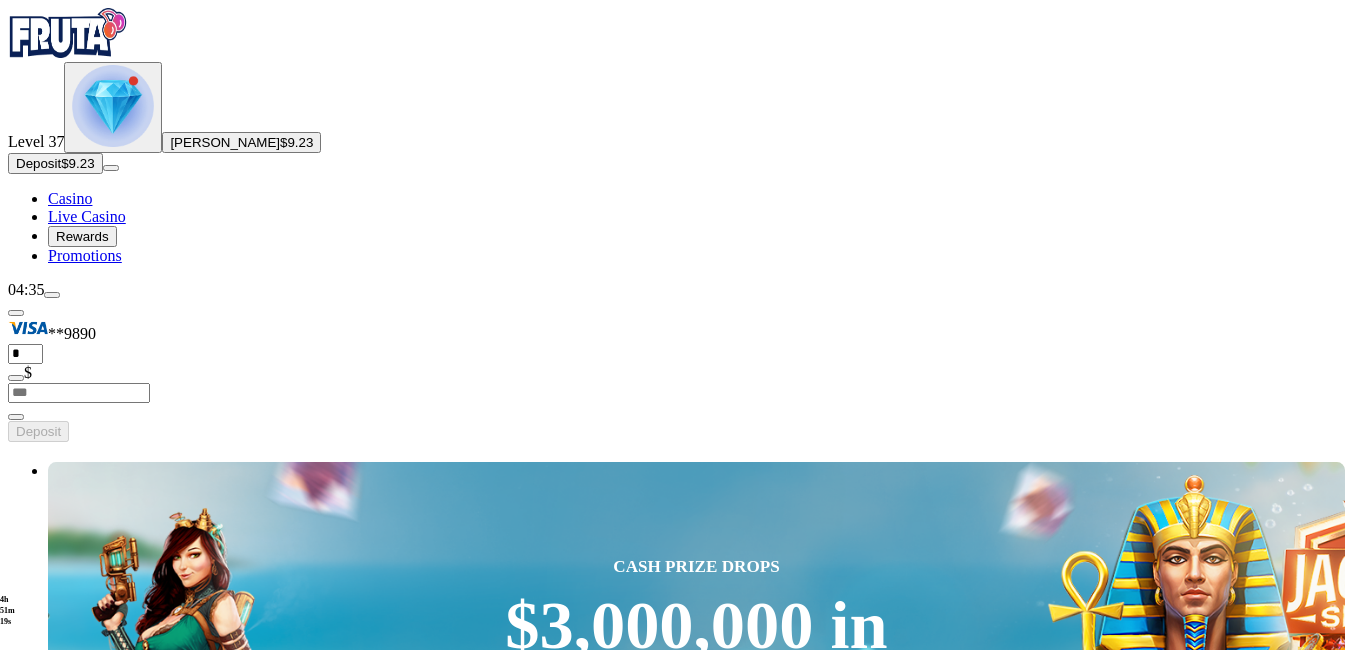 click on "Play Now" at bounding box center [80, 3309] 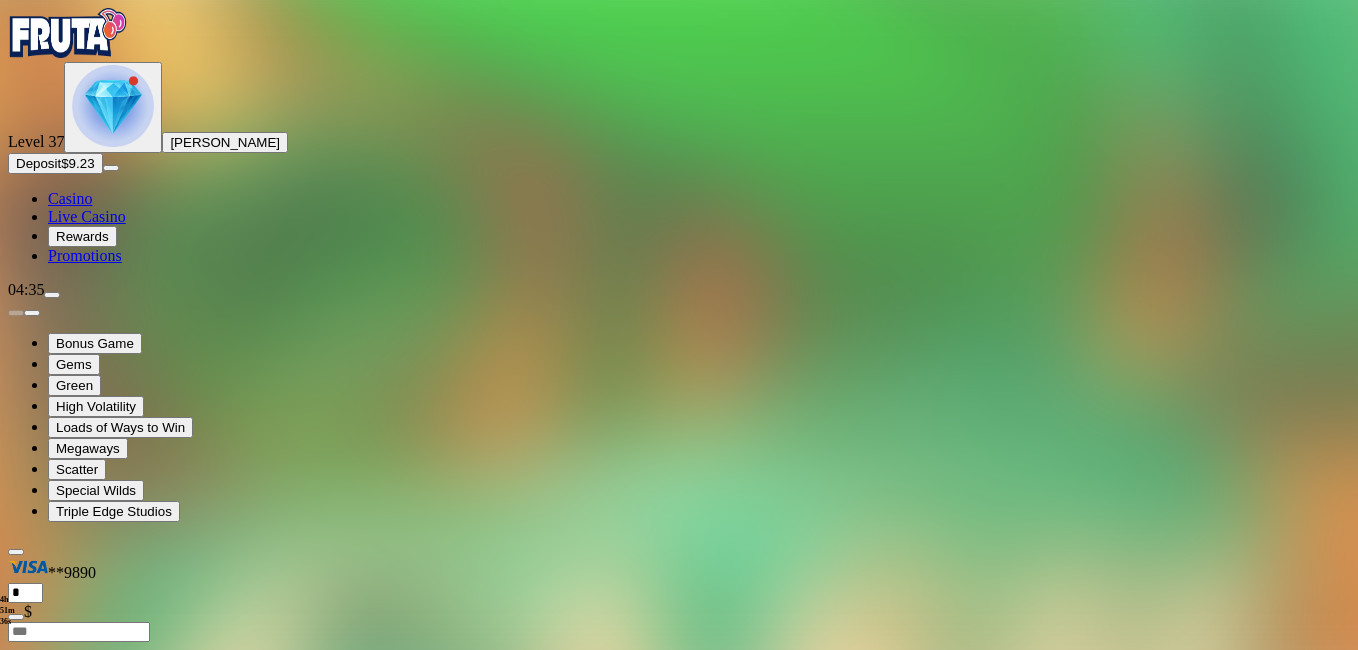 click at bounding box center (48, 874) 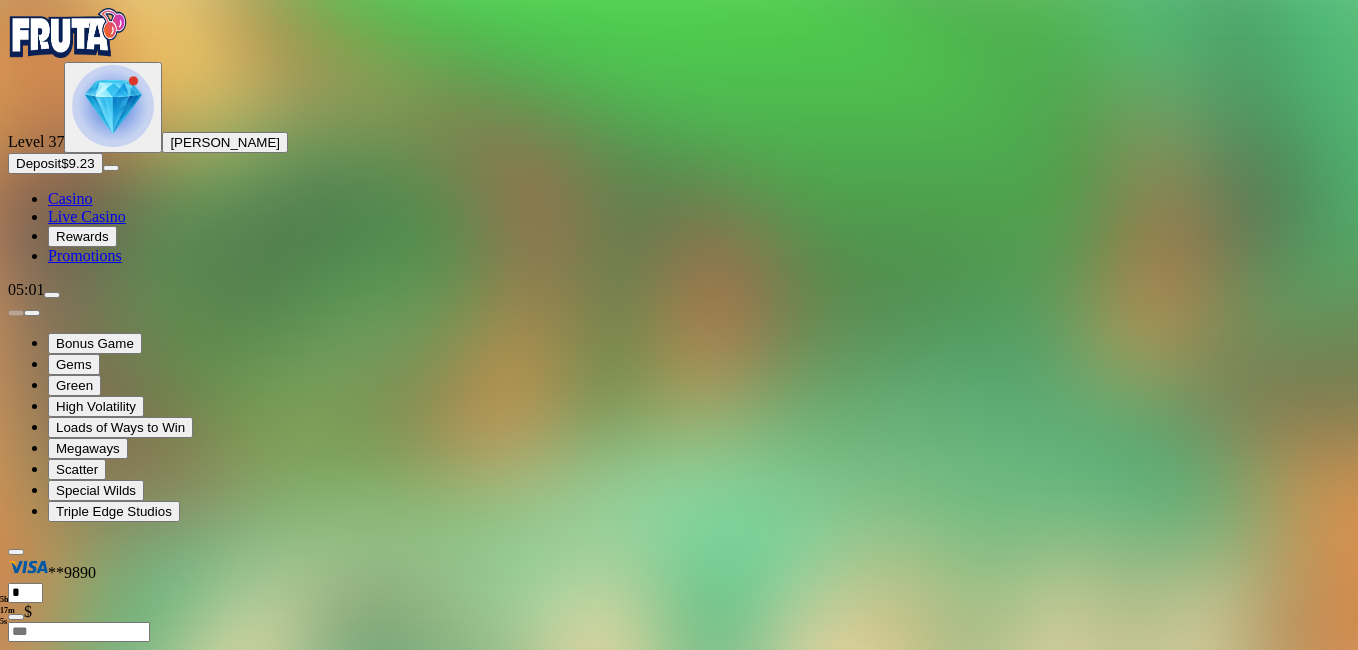 click at bounding box center [16, 874] 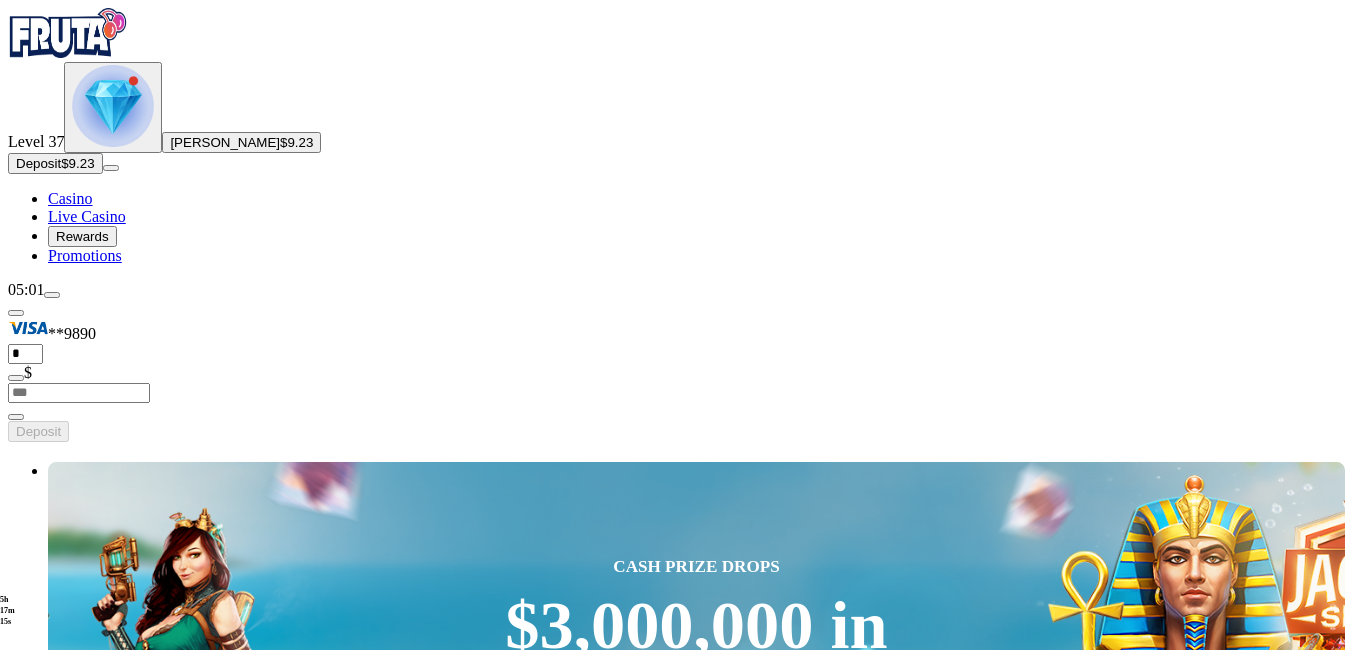 click at bounding box center [113, 106] 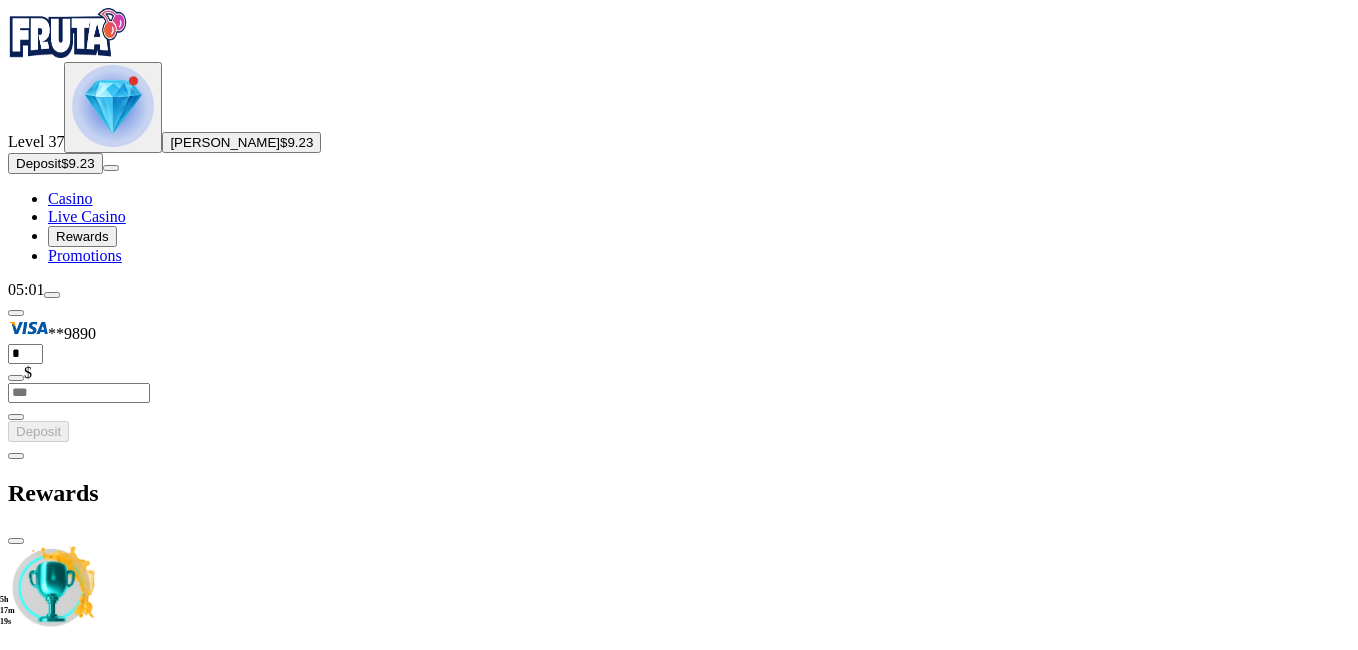 click at bounding box center [87, 746] 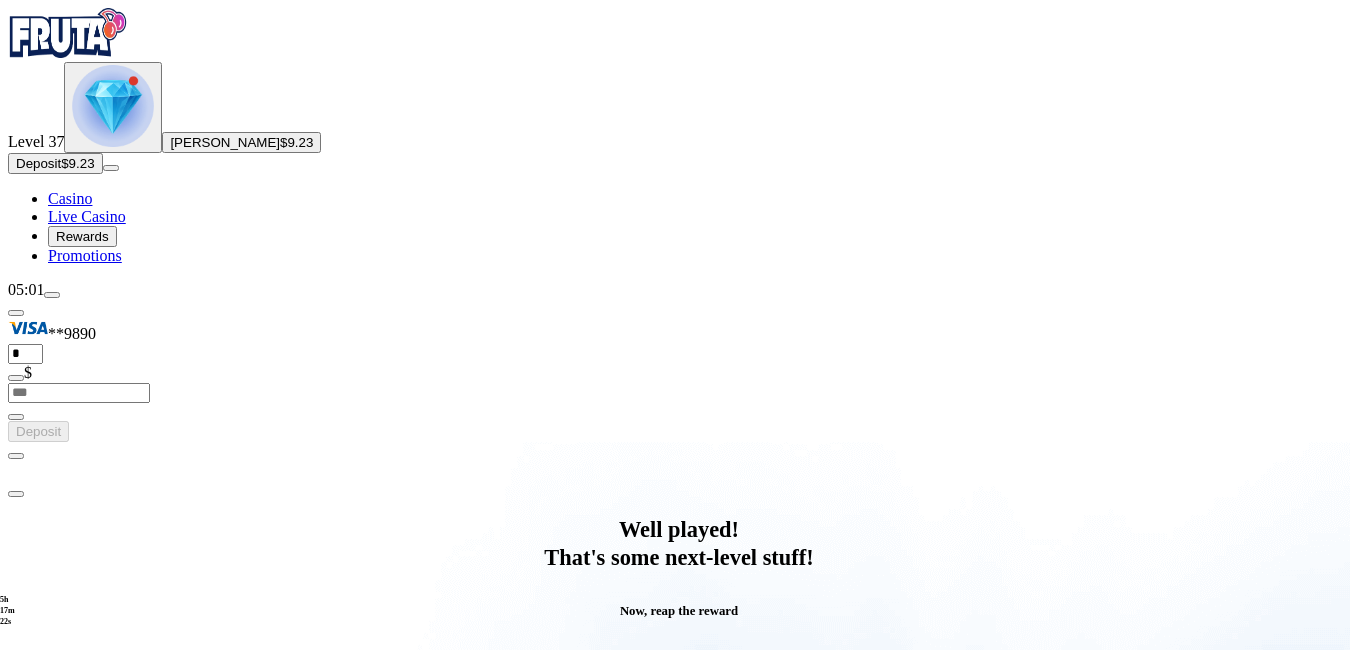 click on "Open me" at bounding box center (679, 938) 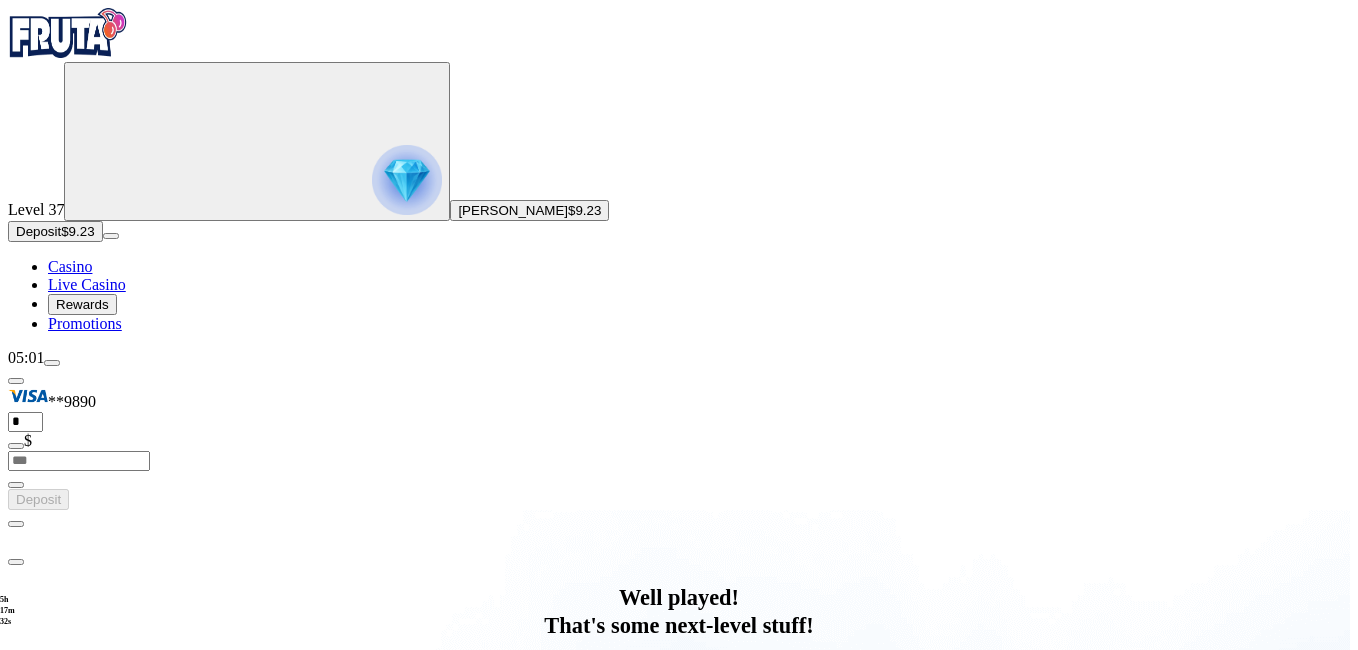 click at bounding box center (88, 1228) 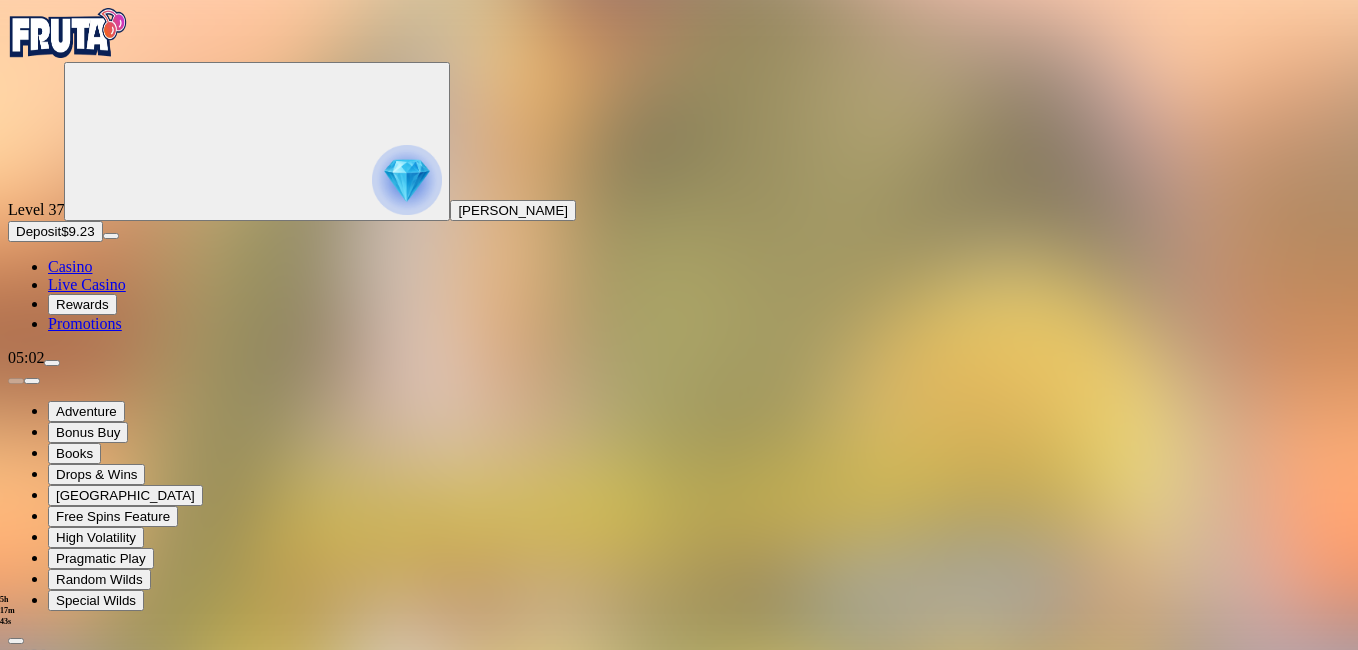 click at bounding box center (48, 963) 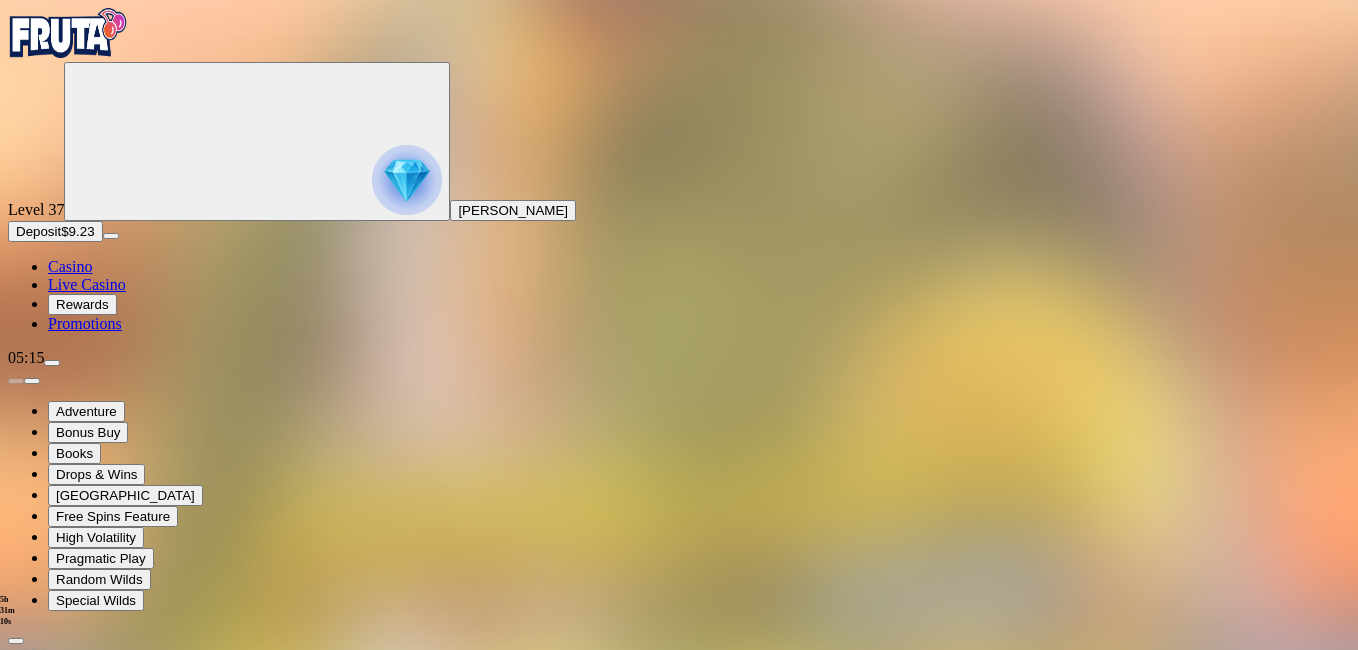 click at bounding box center (16, 963) 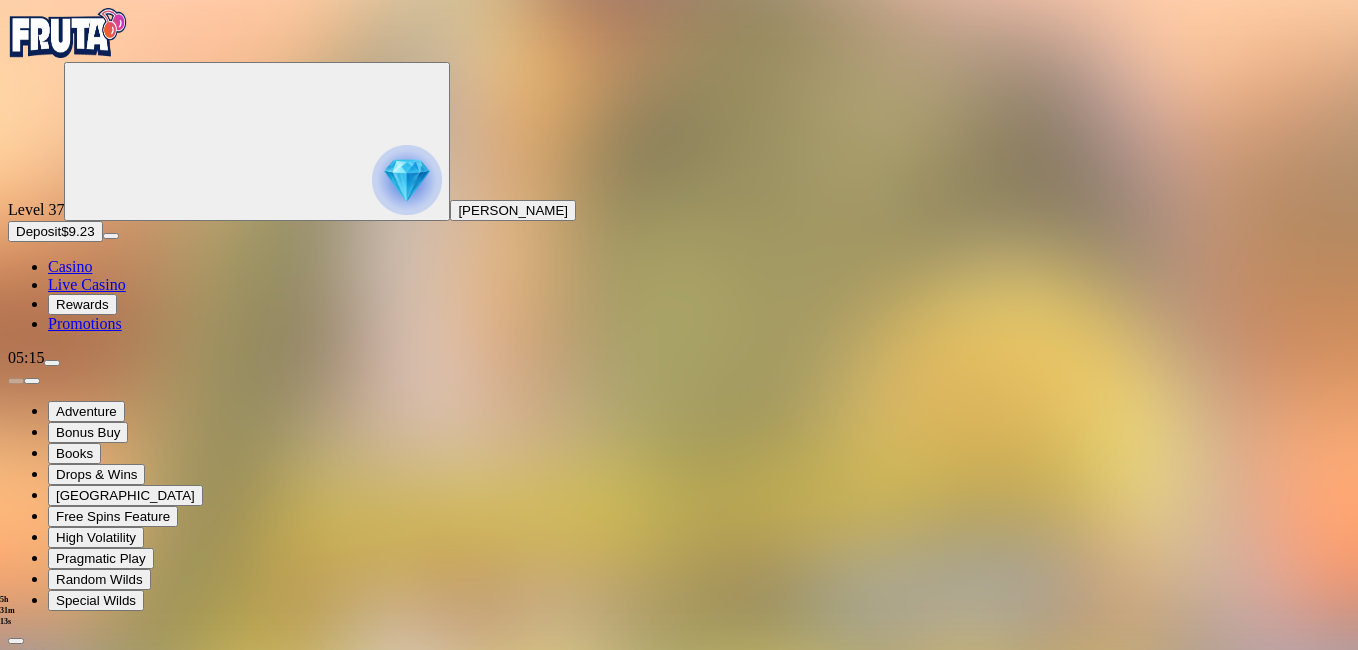 click at bounding box center (160, 868) 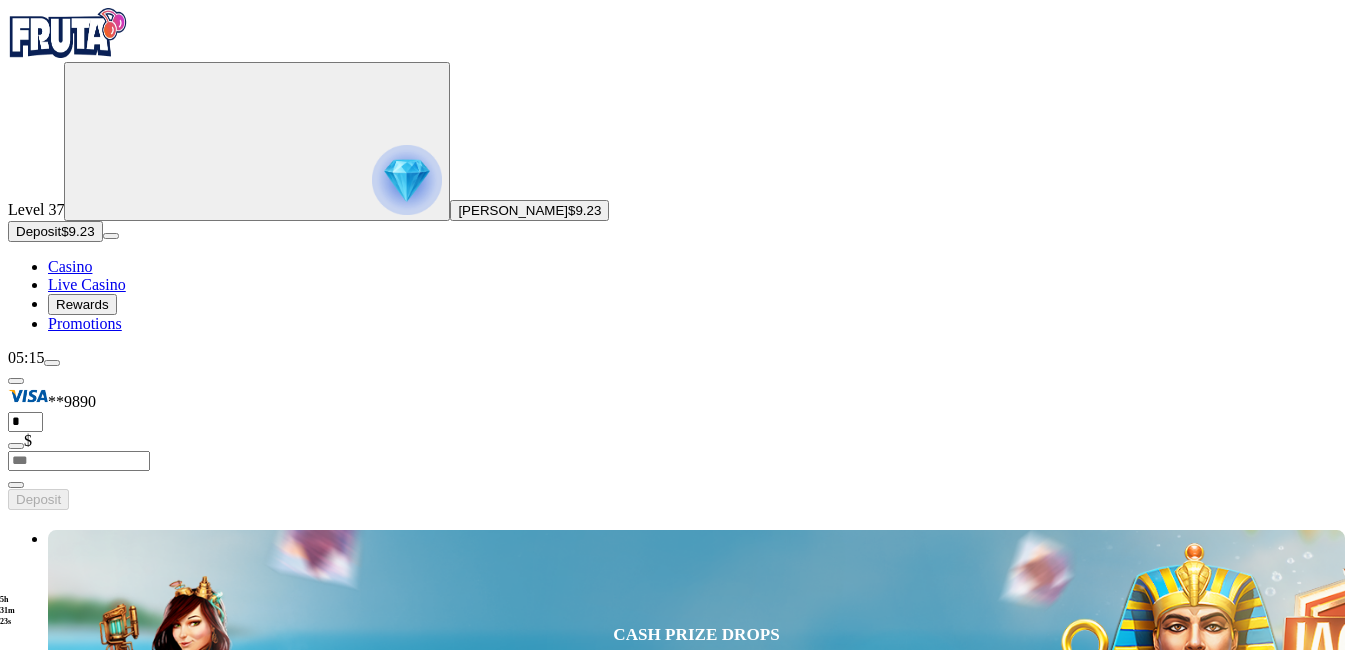 click on "Play Now" at bounding box center (80, 3377) 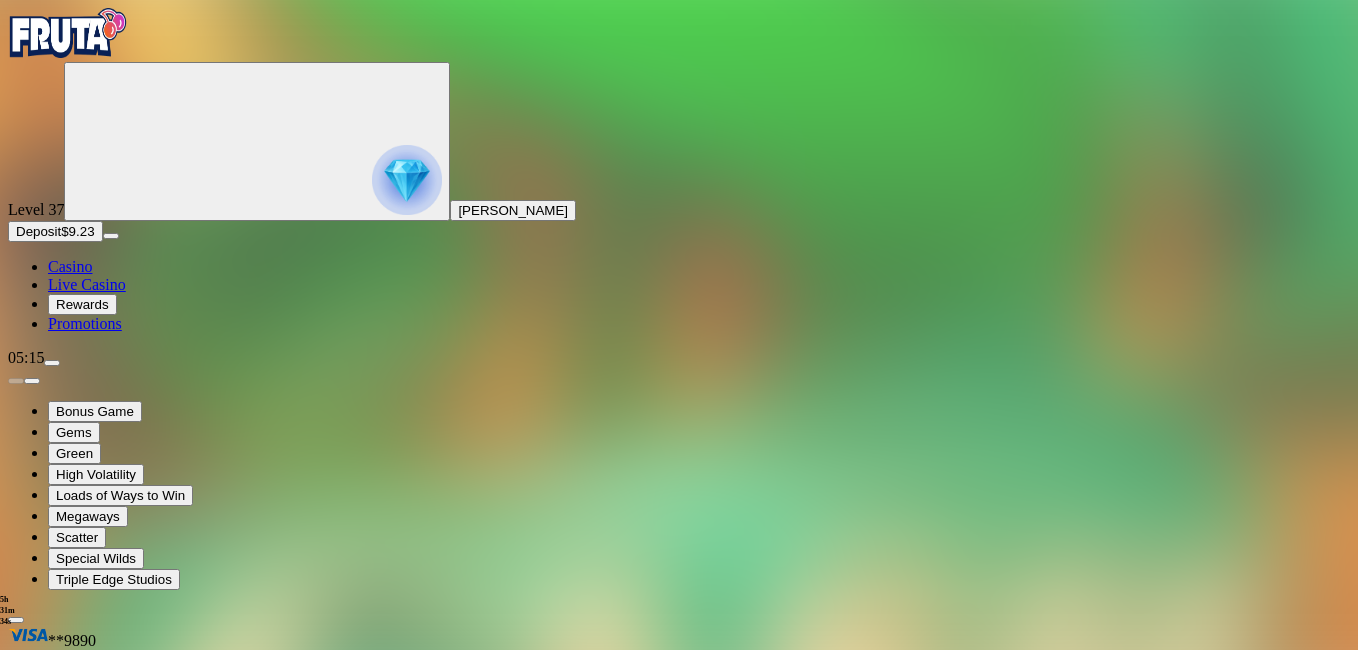 click at bounding box center [48, 942] 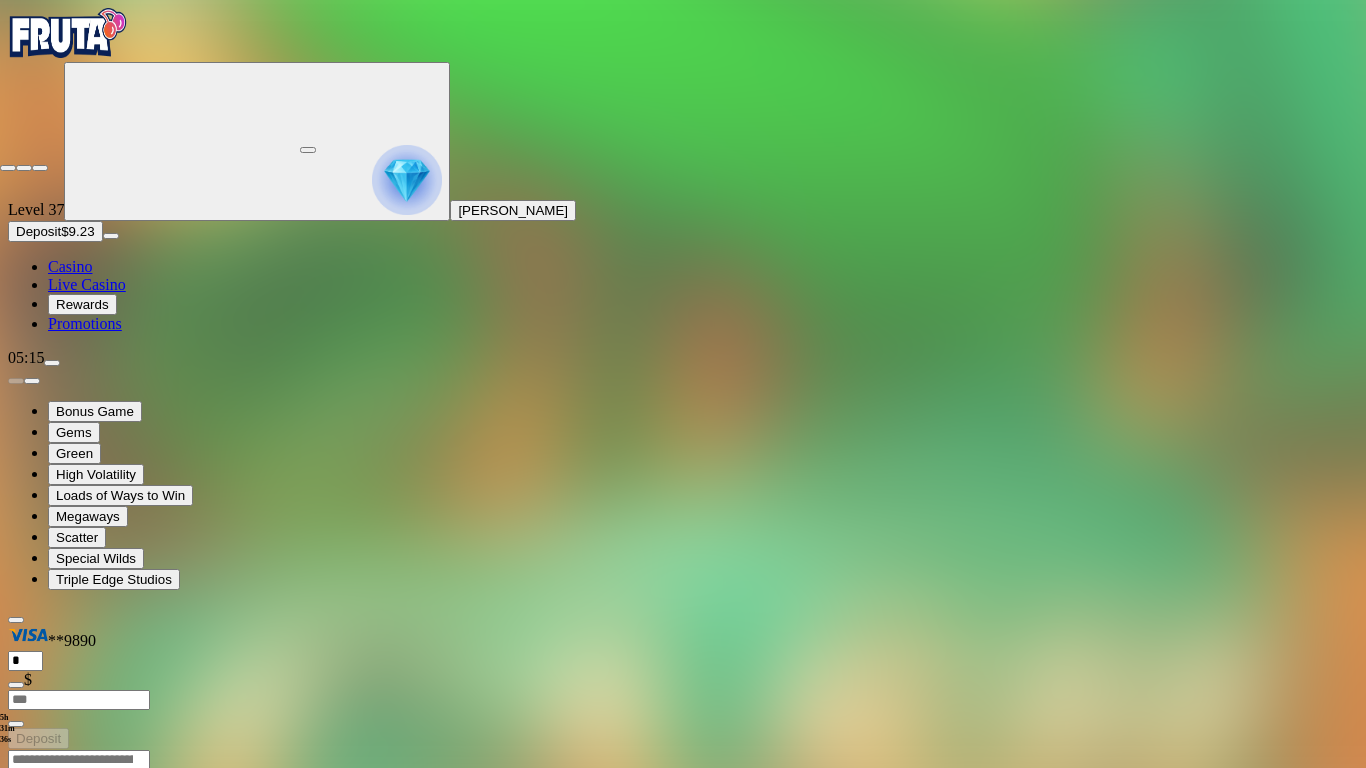 click at bounding box center [8, 168] 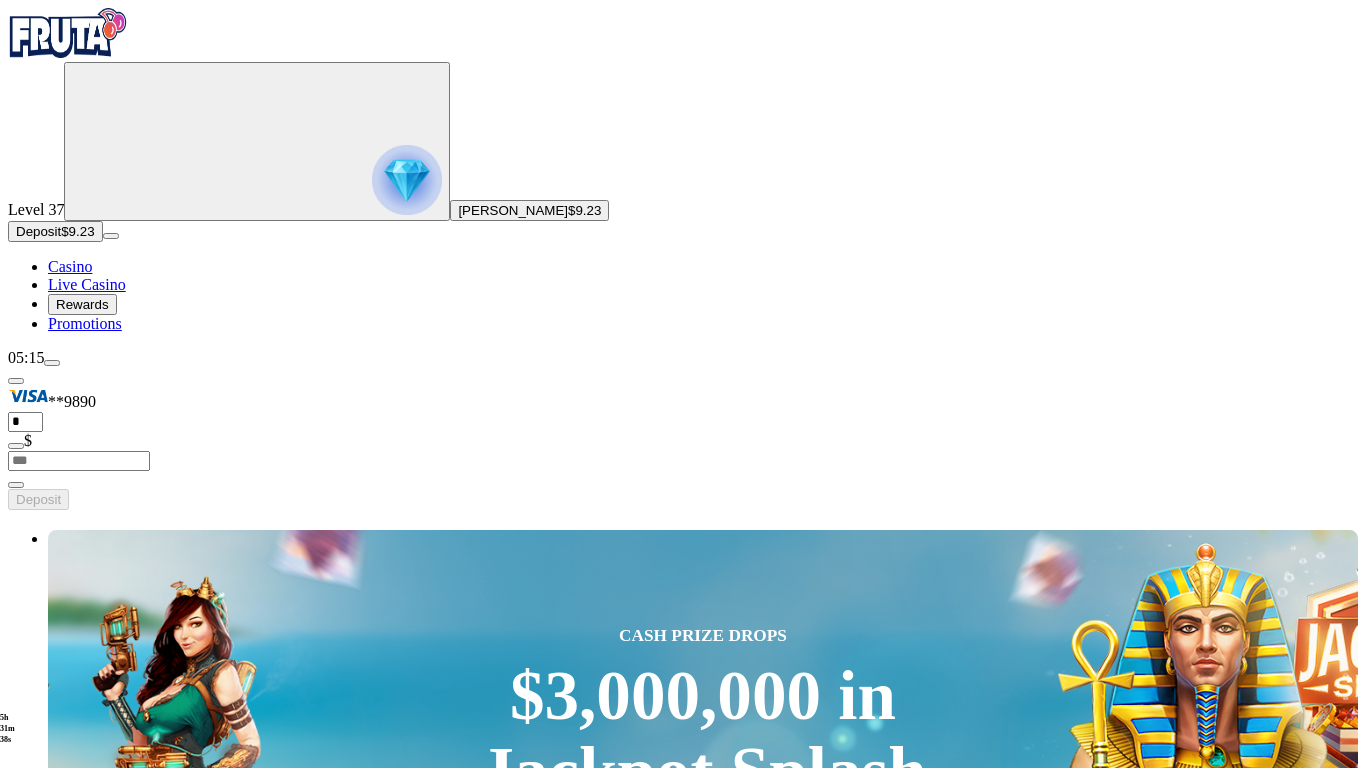 click on "CASH PRIZE DROPS $3,000,000 in Jackpot Splash Play Now" at bounding box center [703, 744] 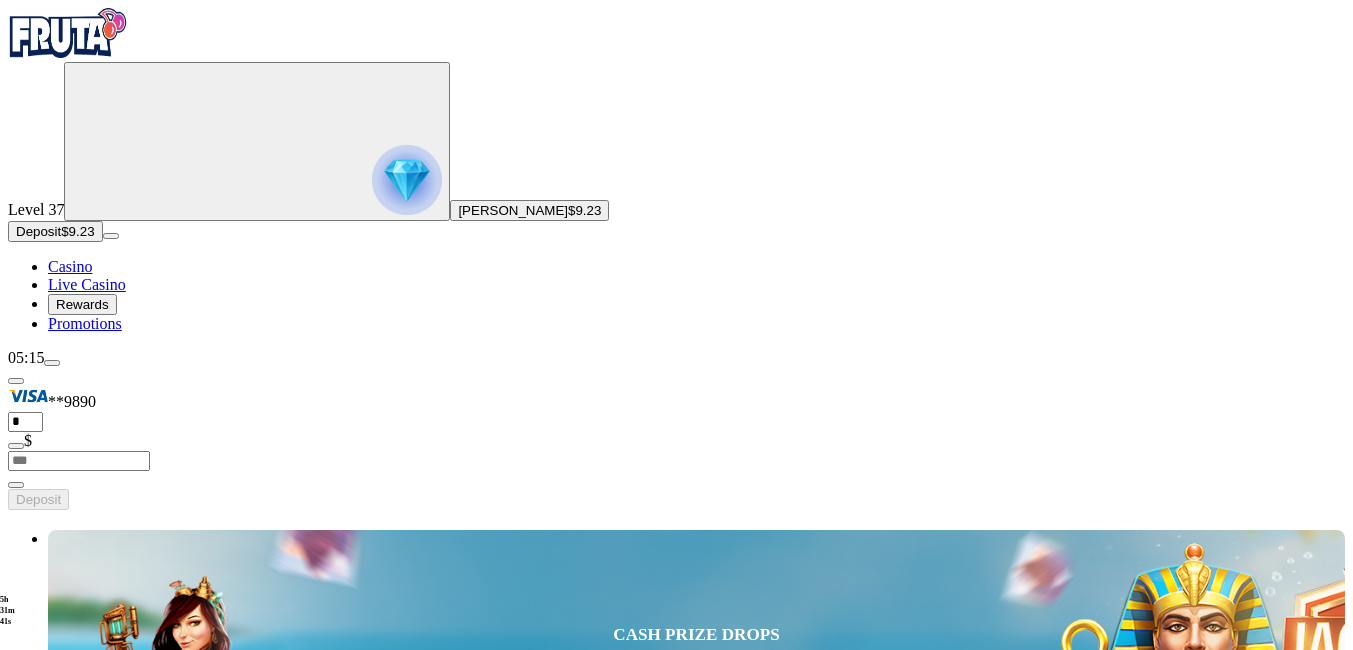click at bounding box center (48, 3387) 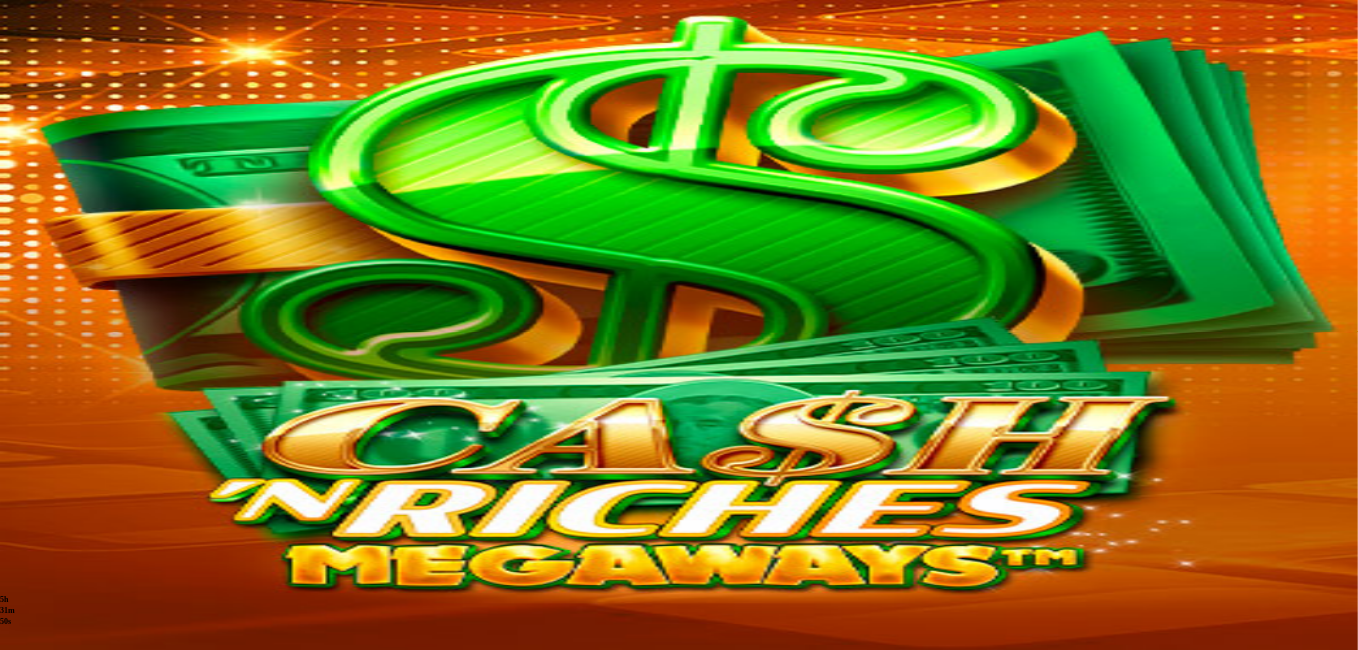 scroll, scrollTop: 0, scrollLeft: 0, axis: both 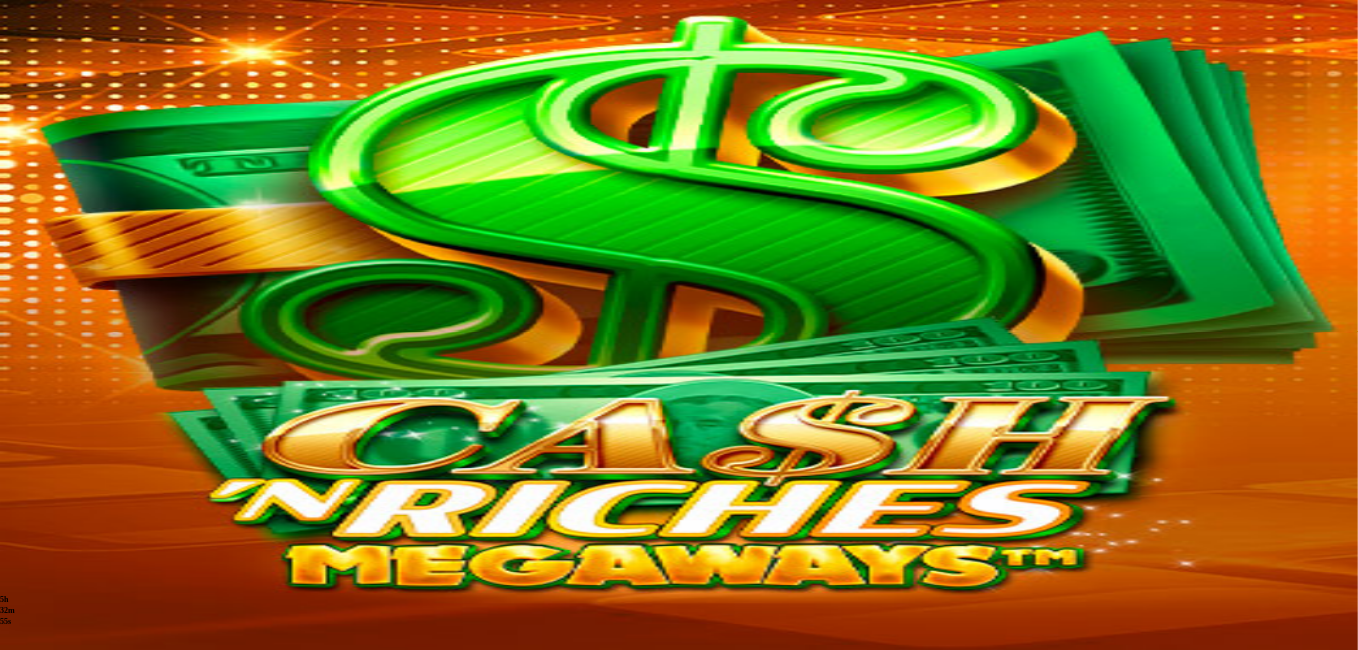 click at bounding box center (16, 942) 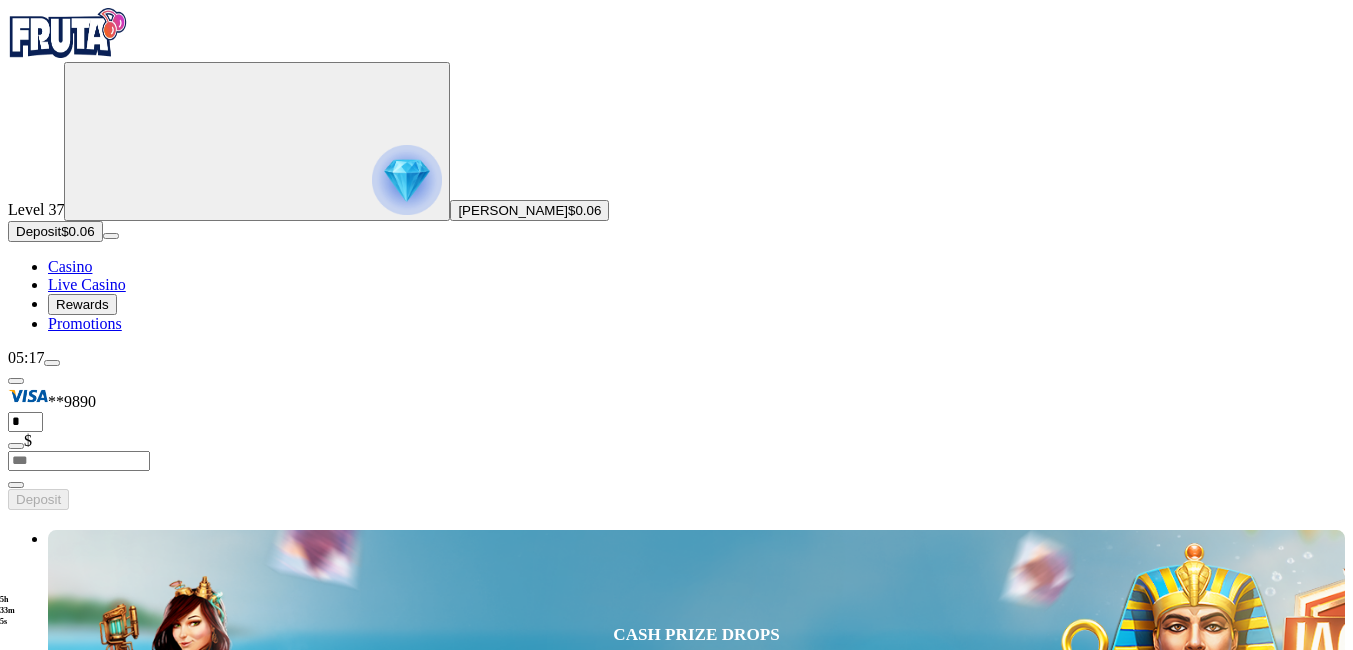 click on "Play Now" at bounding box center [80, 3472] 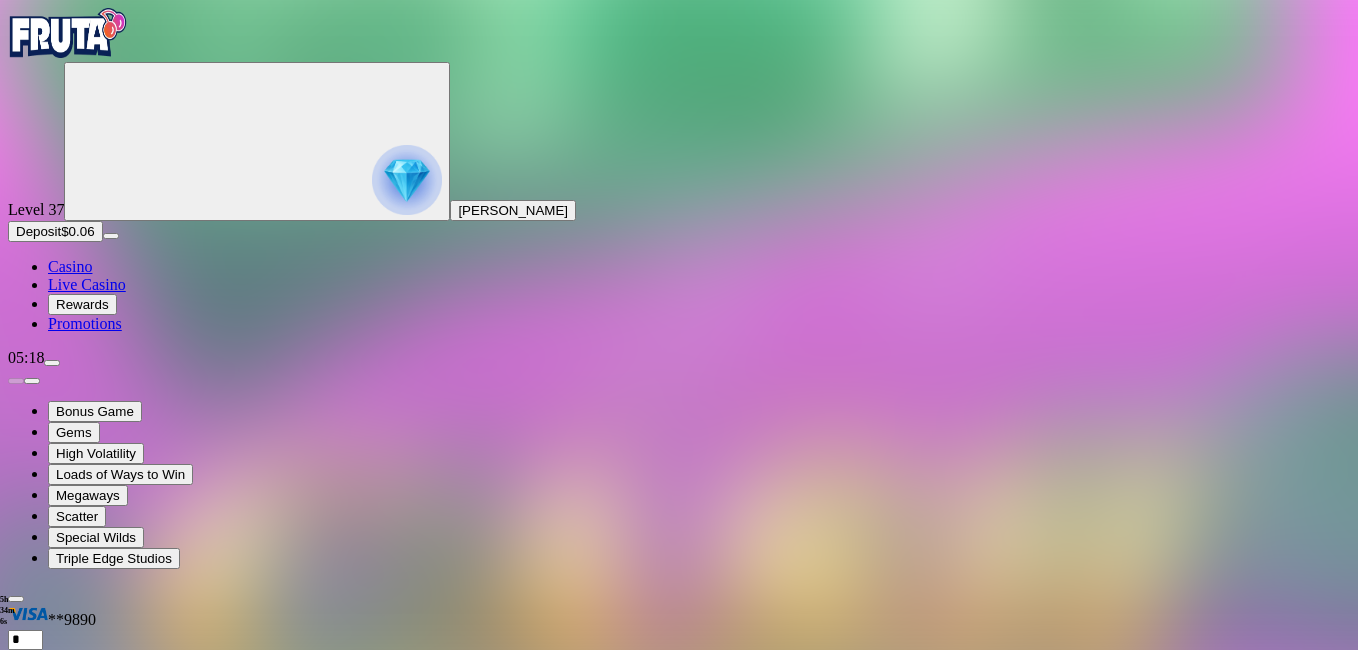 click at bounding box center [16, 921] 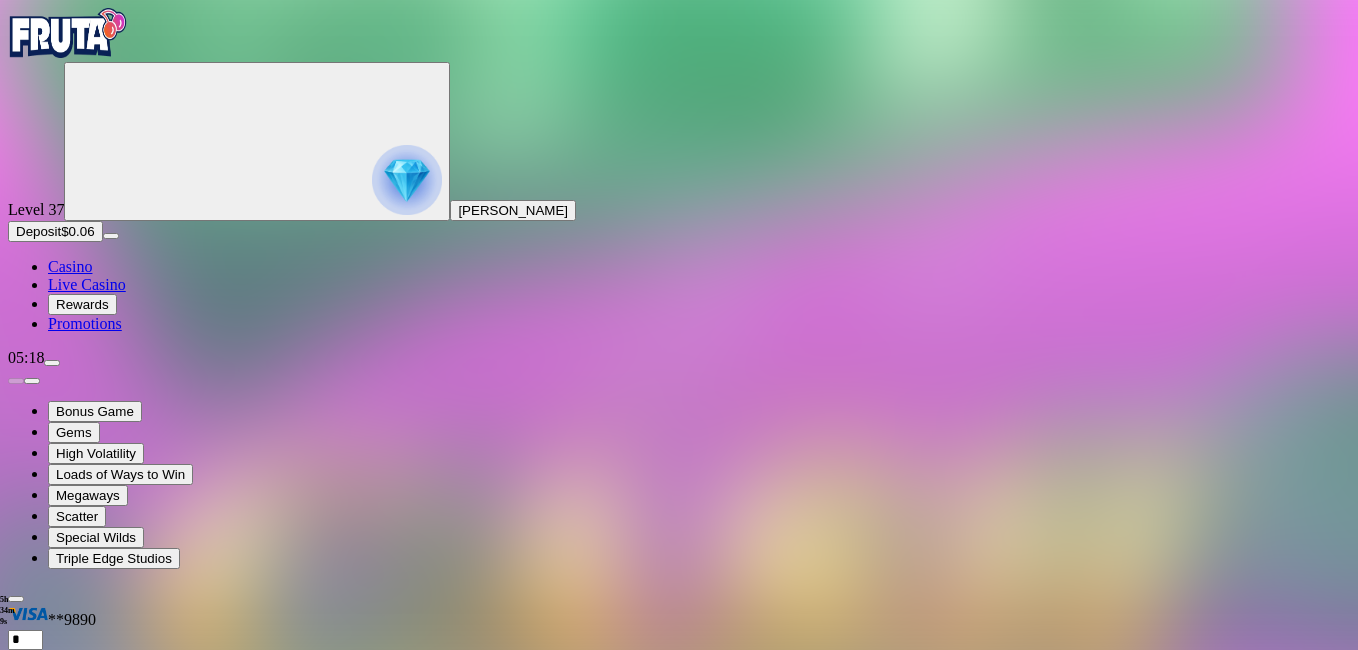 click at bounding box center [160, 826] 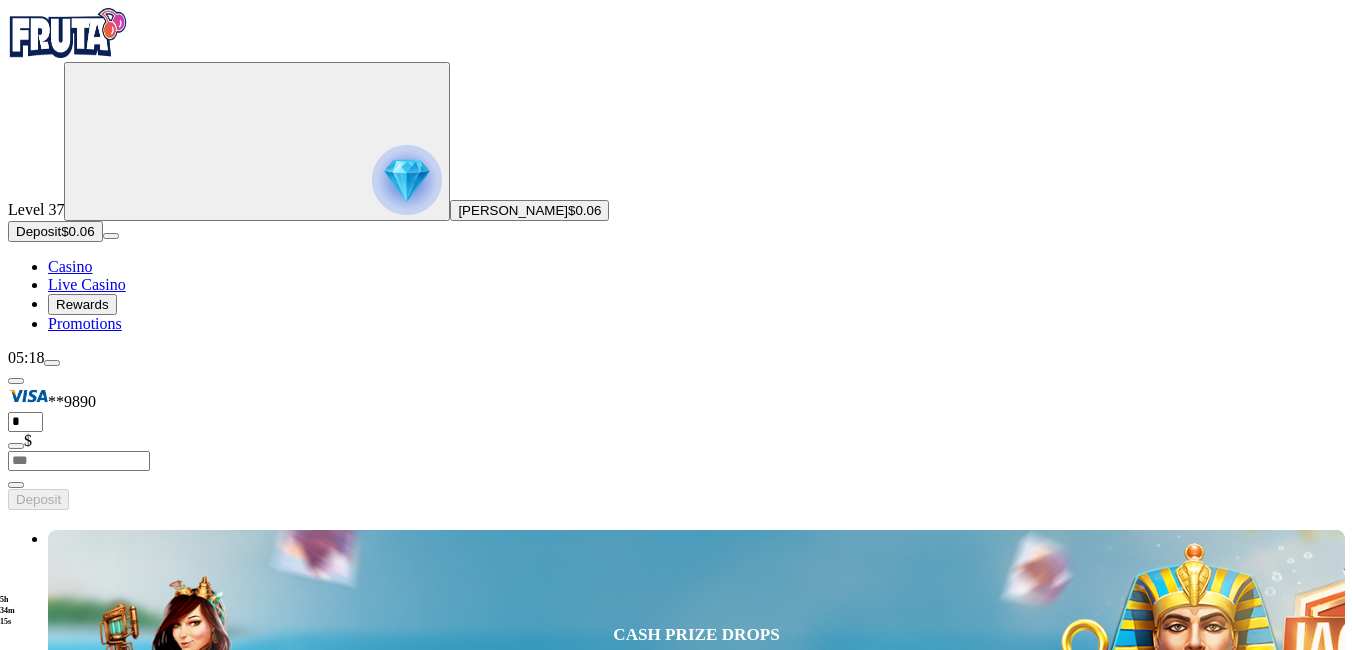click at bounding box center [948, 2968] 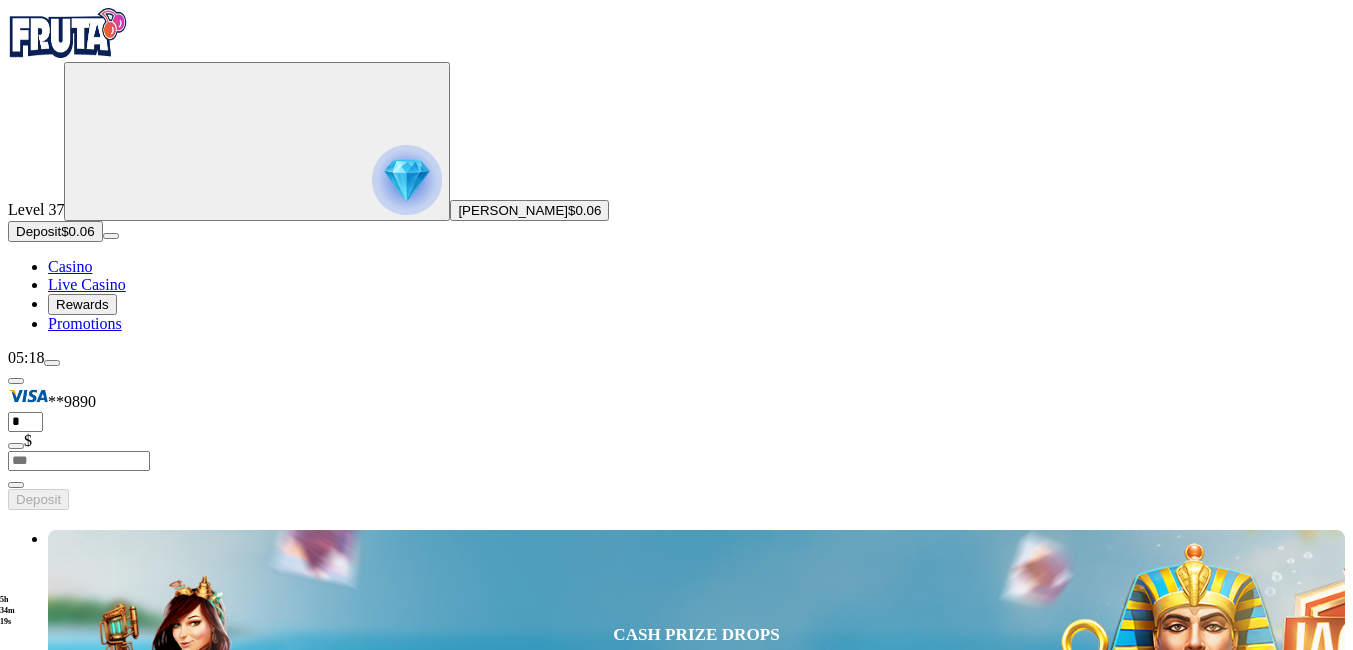type on "****" 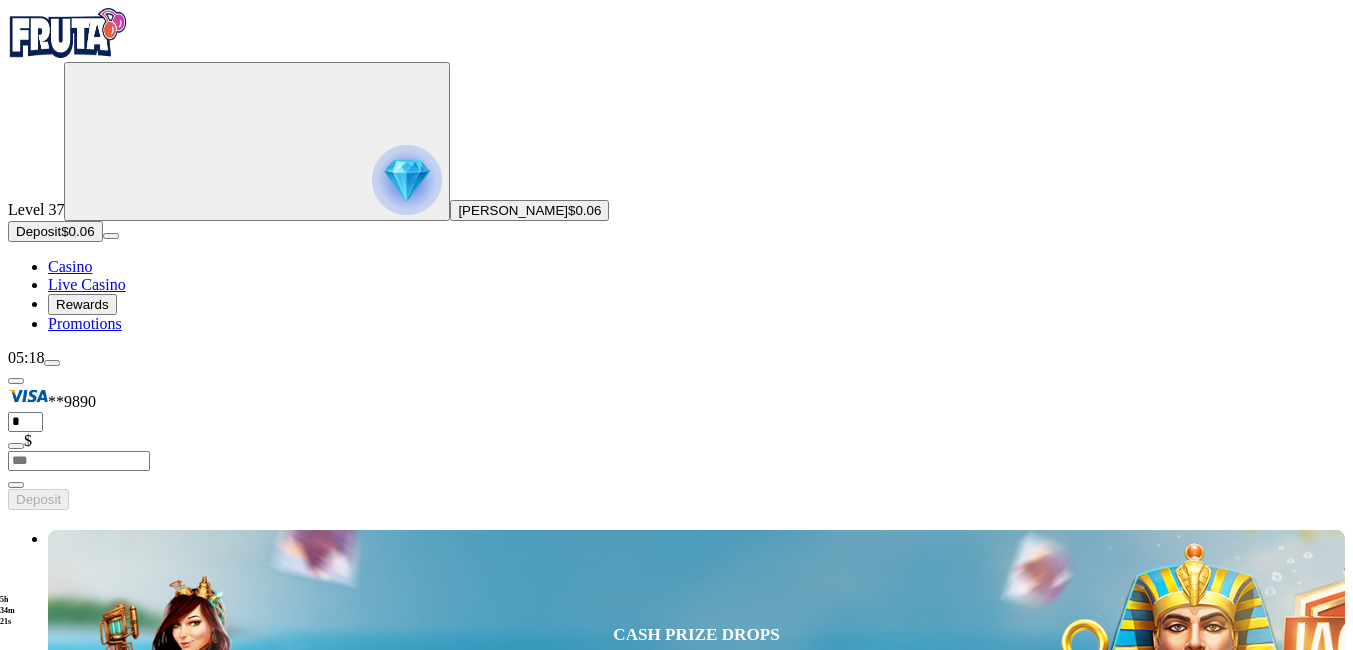 scroll, scrollTop: 569, scrollLeft: 0, axis: vertical 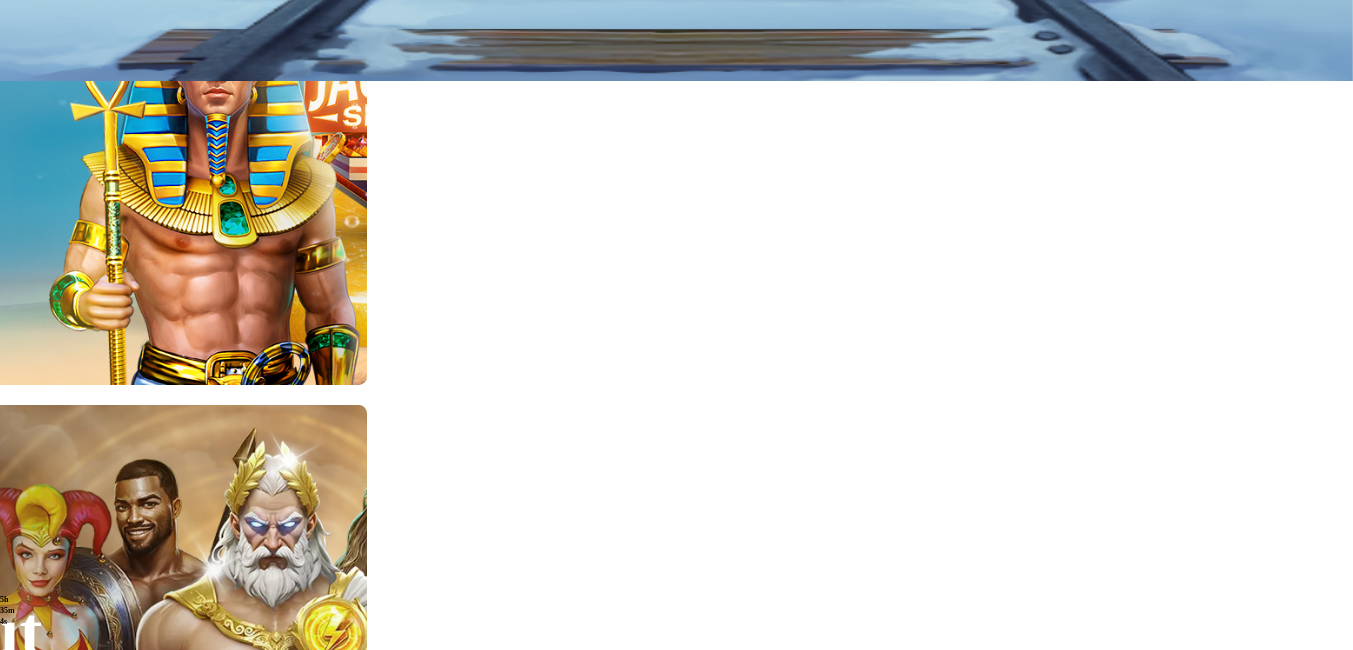 click on "Play Now Cash Box Play Now Triple Dragons Play Now Wild Wild Riches Play Now Cash Bonanza Play Now Congo Cash Play Now Wild West Gold Play Now Christmas Big Bass Bonanza Play Now Diamond Strike Play Now Floating Dragon Hold&Spin Play Now Money Mouse Play Now Gold Rush Play Now Dwarven Gold Deluxe Play Now Dwarven Gold Play Now Gold Train Play Now 5 Lions Gold Play Now Empty the Bank Play Now Emerald King Play Now Emerald King Rainbow Road Play Now 5 Lions Play Now Caishen's Cash Play Now Cash Elevator Play Now Super X Play Now Colossal Cash Zone Play Now Drill that Gold Play Now Cash Patrol Play Now Bomb Bonanza Play Now Cosmic Cash Play Now Sunny Fruits Play Now Cash or Crash Play Now King of Slots Play Now Rome The Golden Age Play Now Rise of Maya Play Now Codex of Fortune Play Now Cash-o-Matic Play Now Gonzo's Quest Play Now Gold Strike Bonanza Fortune Play Play Now King Kong Cash Play Now Rolling in Gold Play Now Pirates Frenzy Play Now King Kong Cash Prize Lines Play Now Lucky Nuggets Megaways Play Now" at bounding box center [1111, 2623] 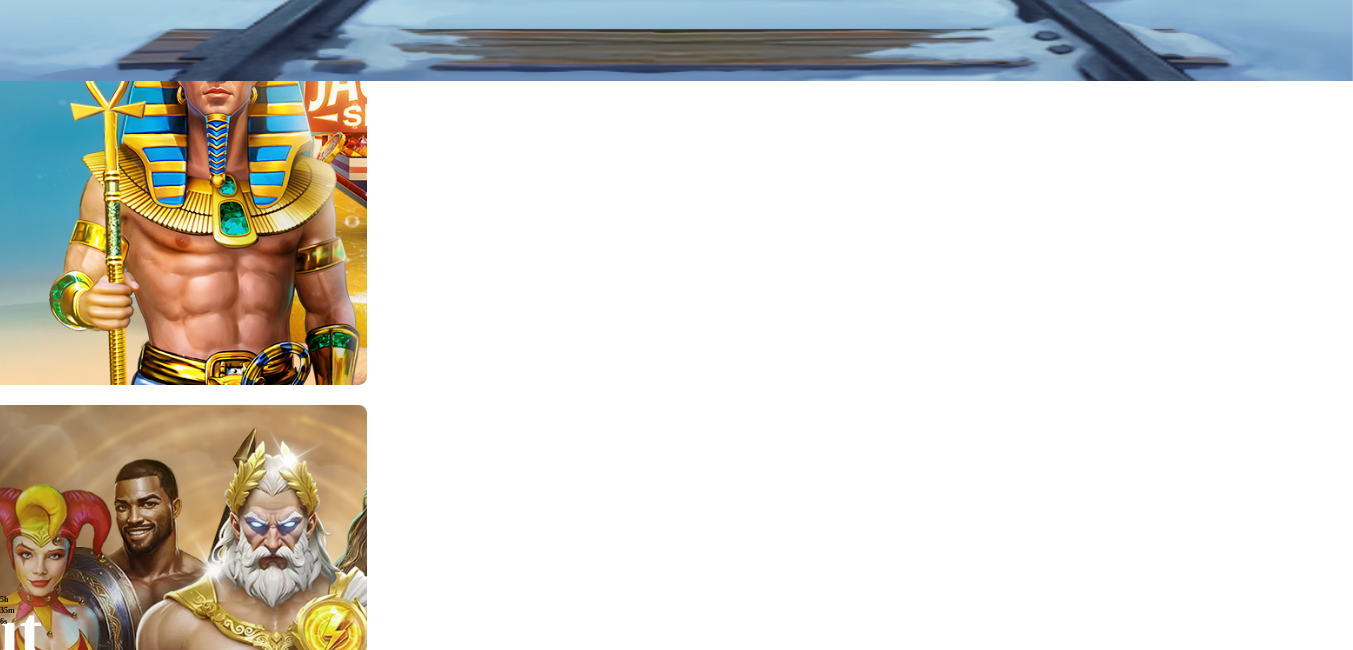 click at bounding box center (676, 325) 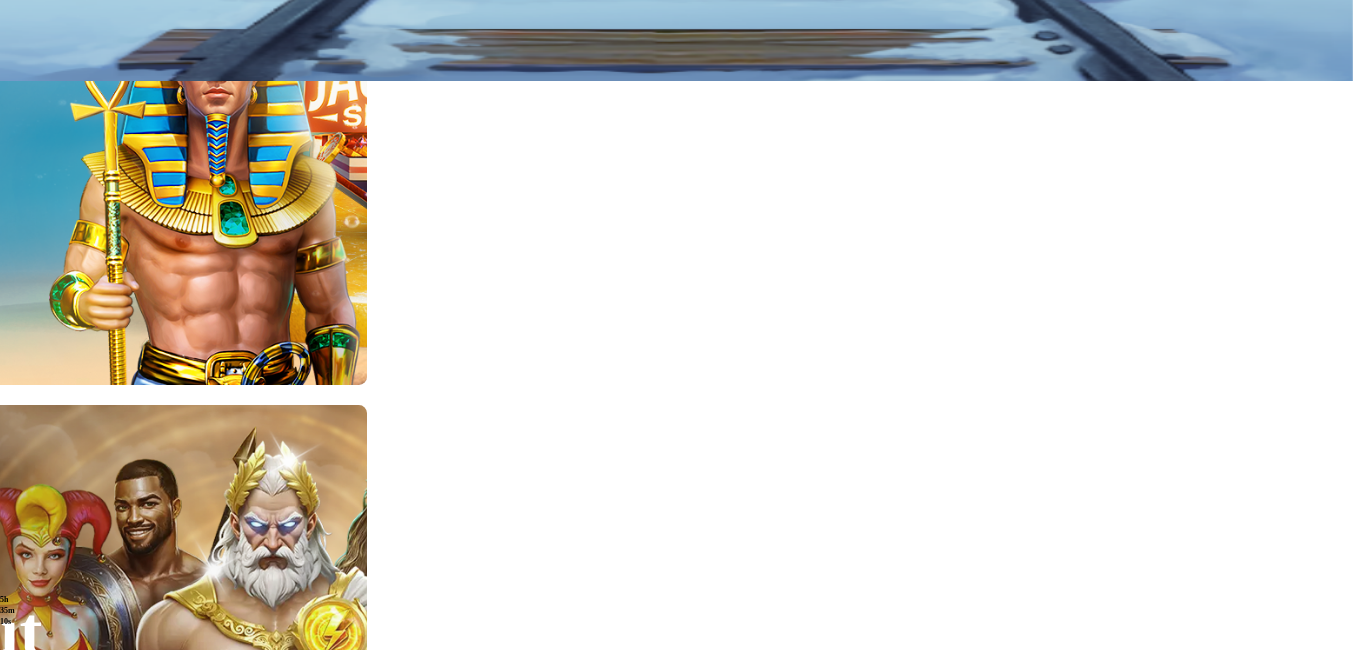 scroll, scrollTop: 0, scrollLeft: 0, axis: both 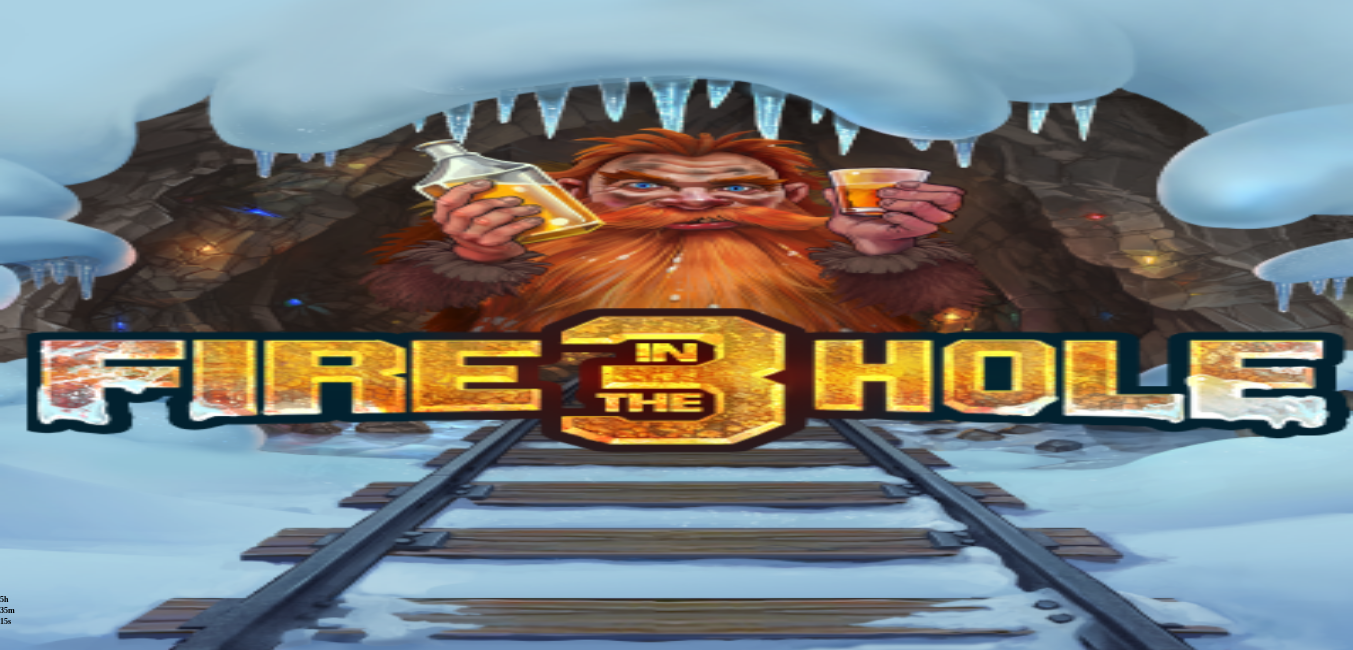 click at bounding box center [32, 2903] 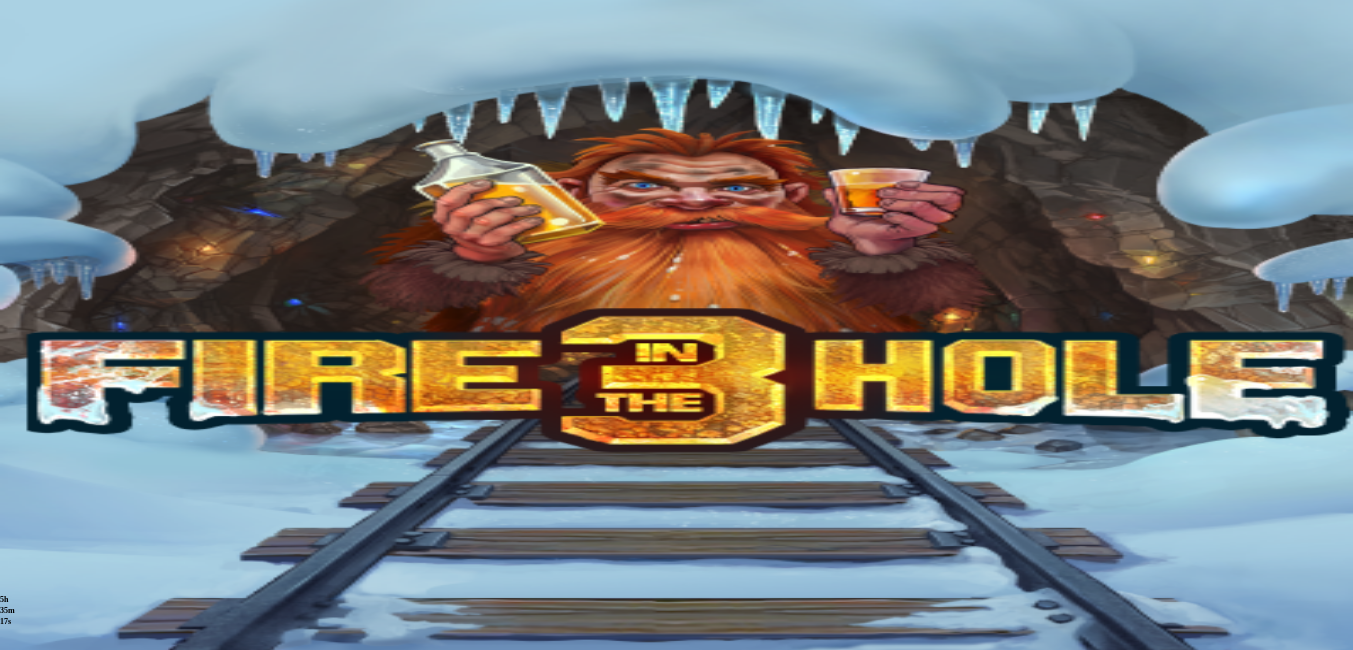 click on "All Games" at bounding box center [-33, 3021] 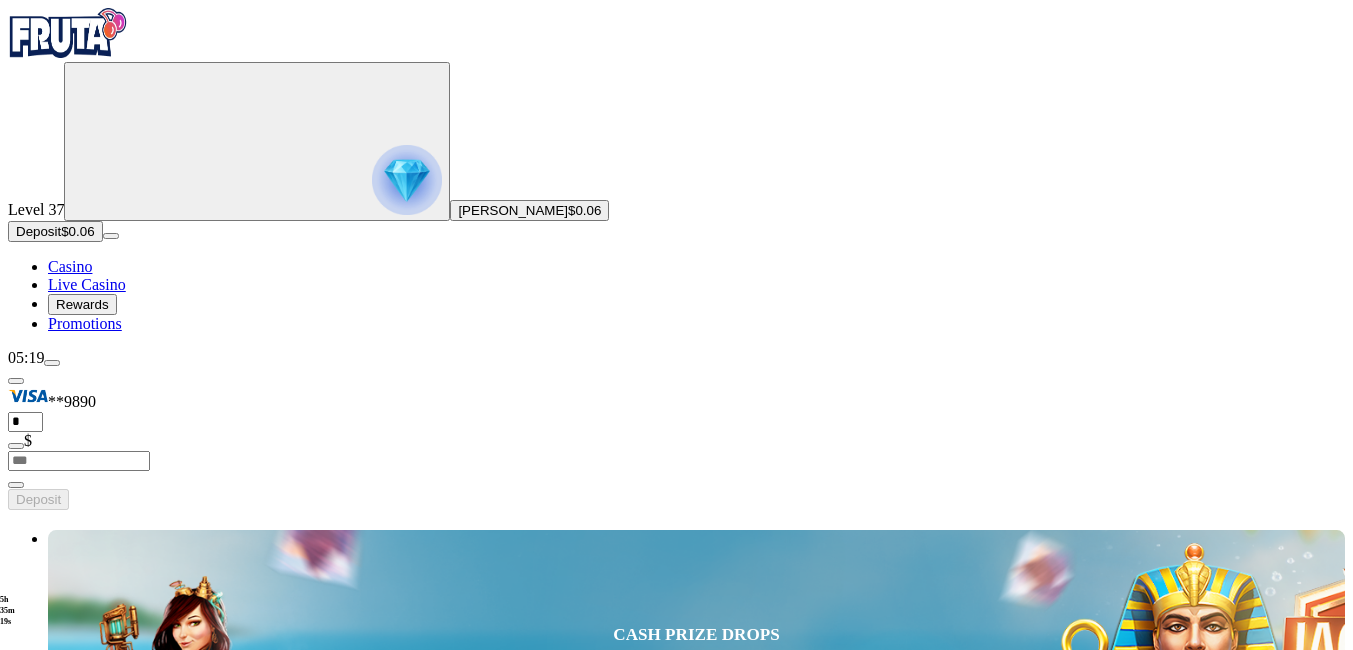 click on "Table Games" at bounding box center [111, 3003] 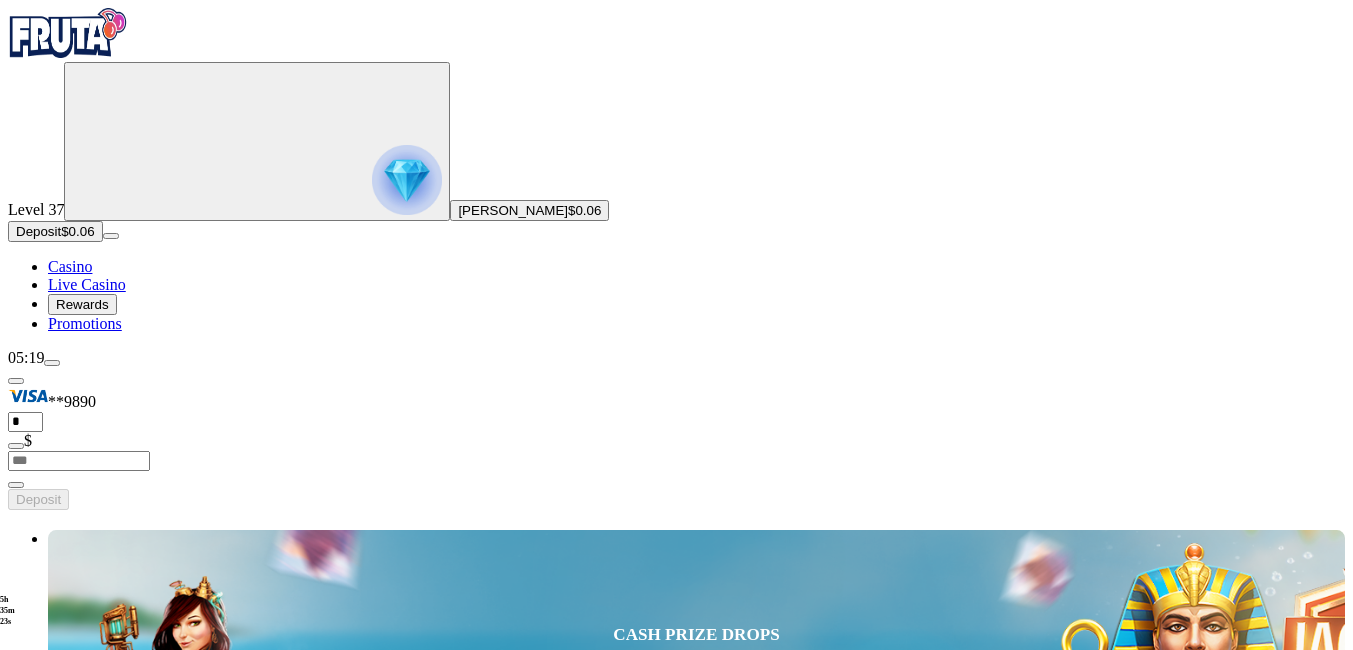 click on "Slots" at bounding box center [85, 2949] 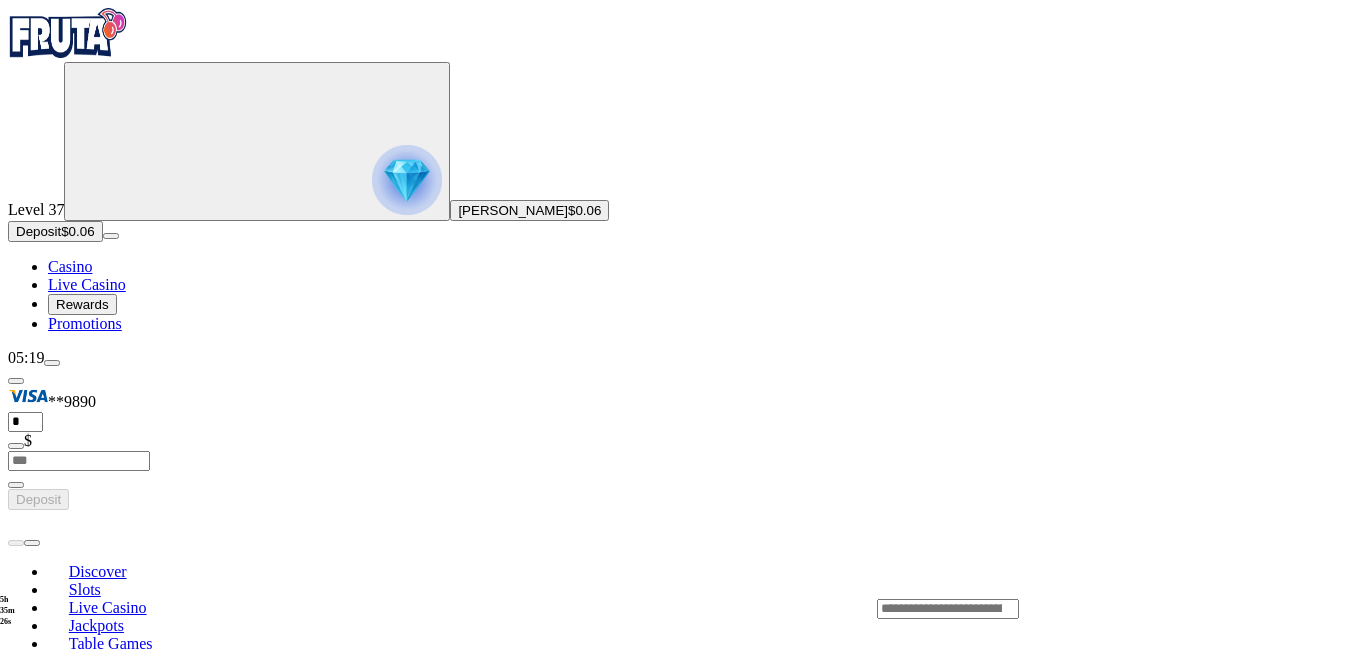 drag, startPoint x: 447, startPoint y: 391, endPoint x: 646, endPoint y: 234, distance: 253.47583 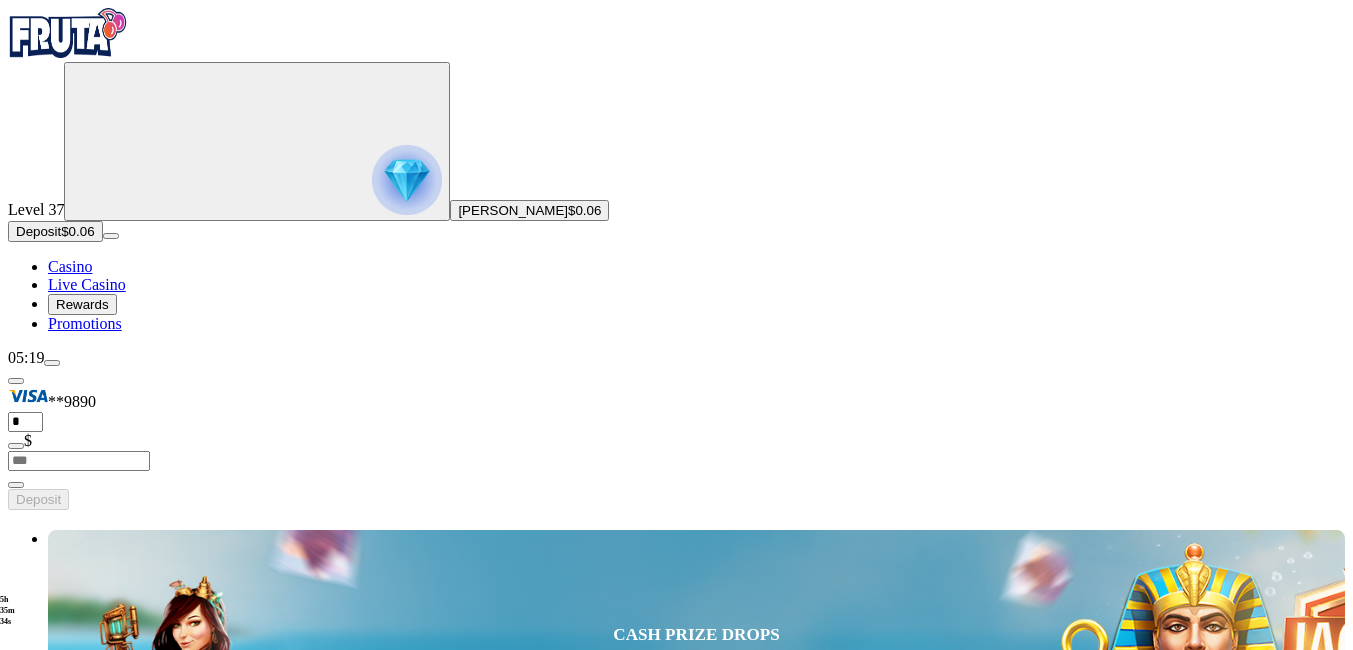 click on "View All" at bounding box center (1328, 3071) 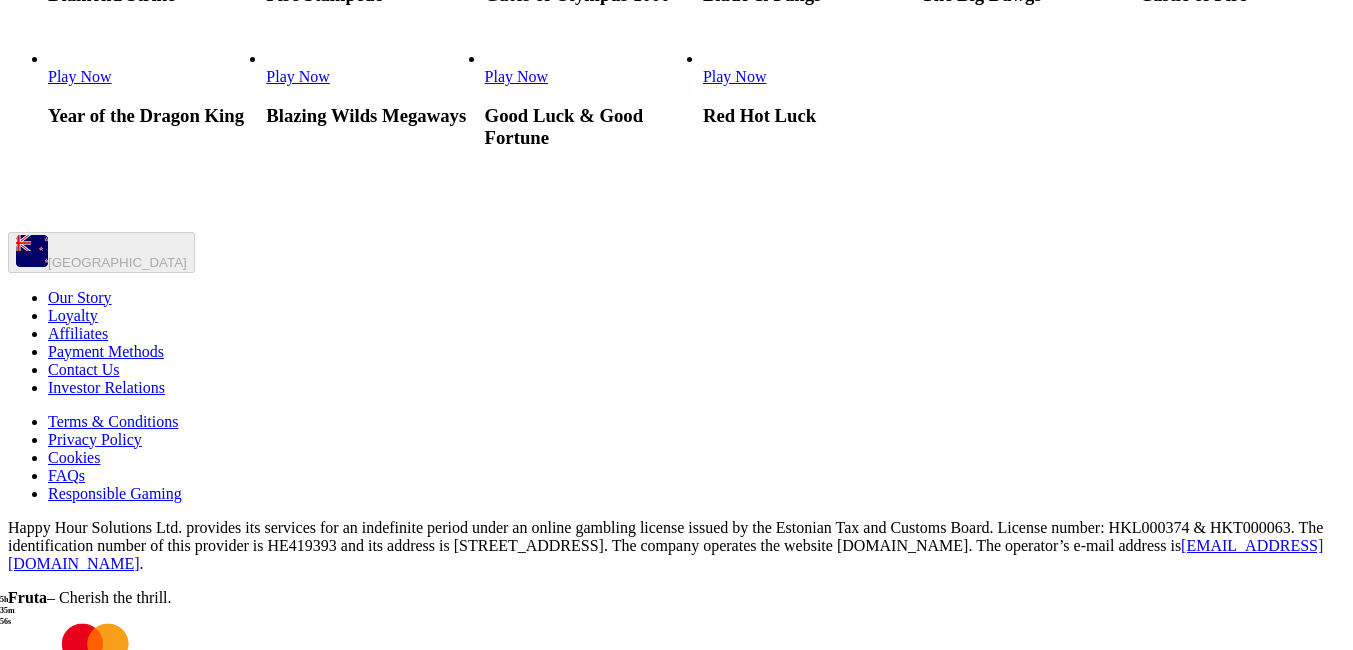 scroll, scrollTop: 2844, scrollLeft: 0, axis: vertical 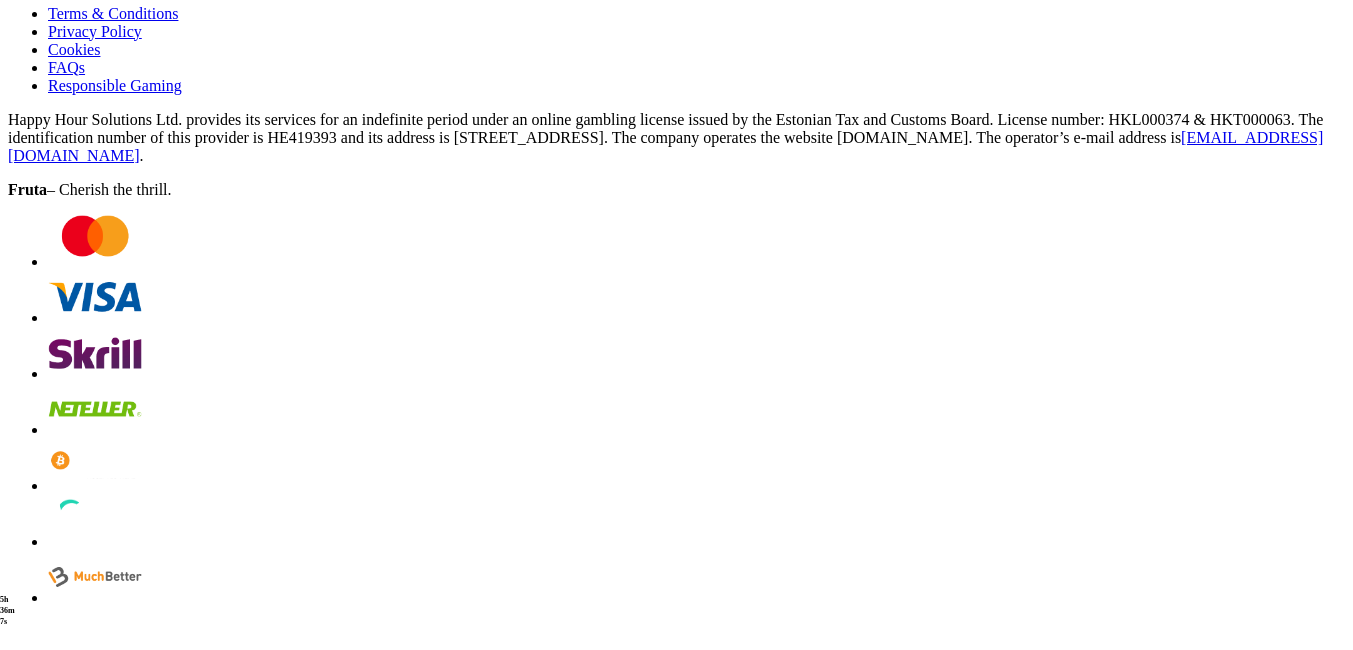 click at bounding box center (16, -2159) 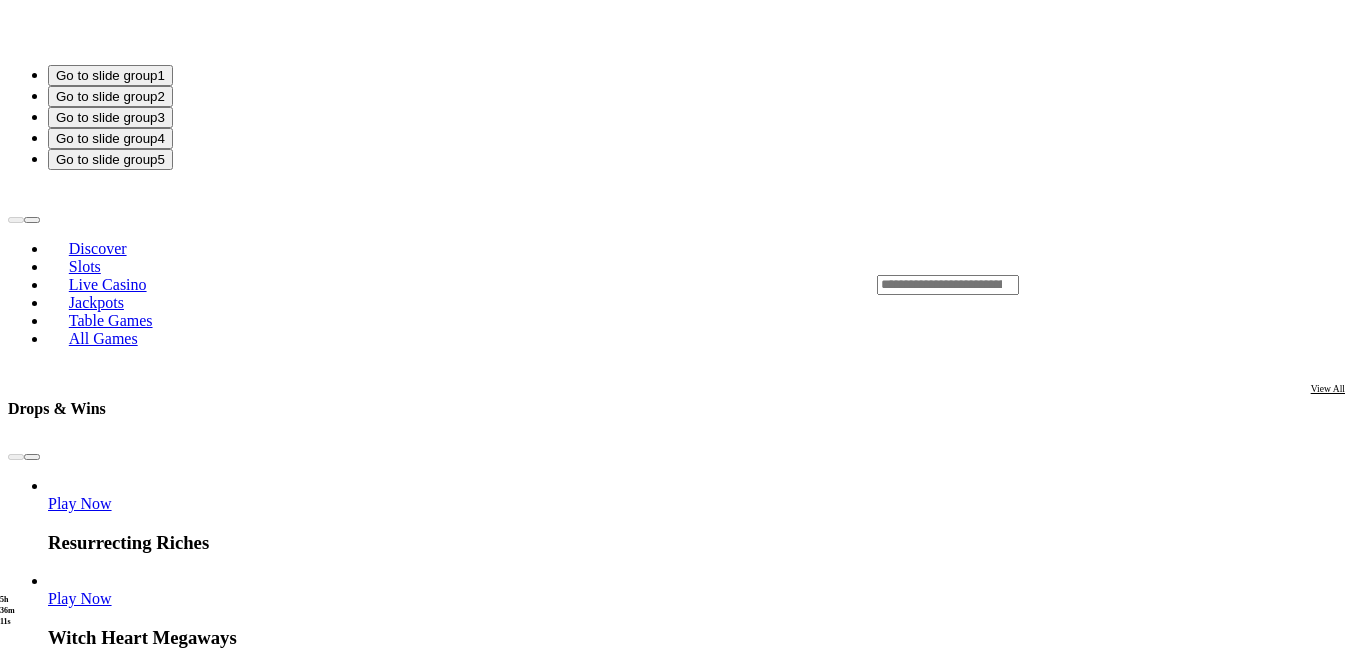 scroll, scrollTop: 0, scrollLeft: 0, axis: both 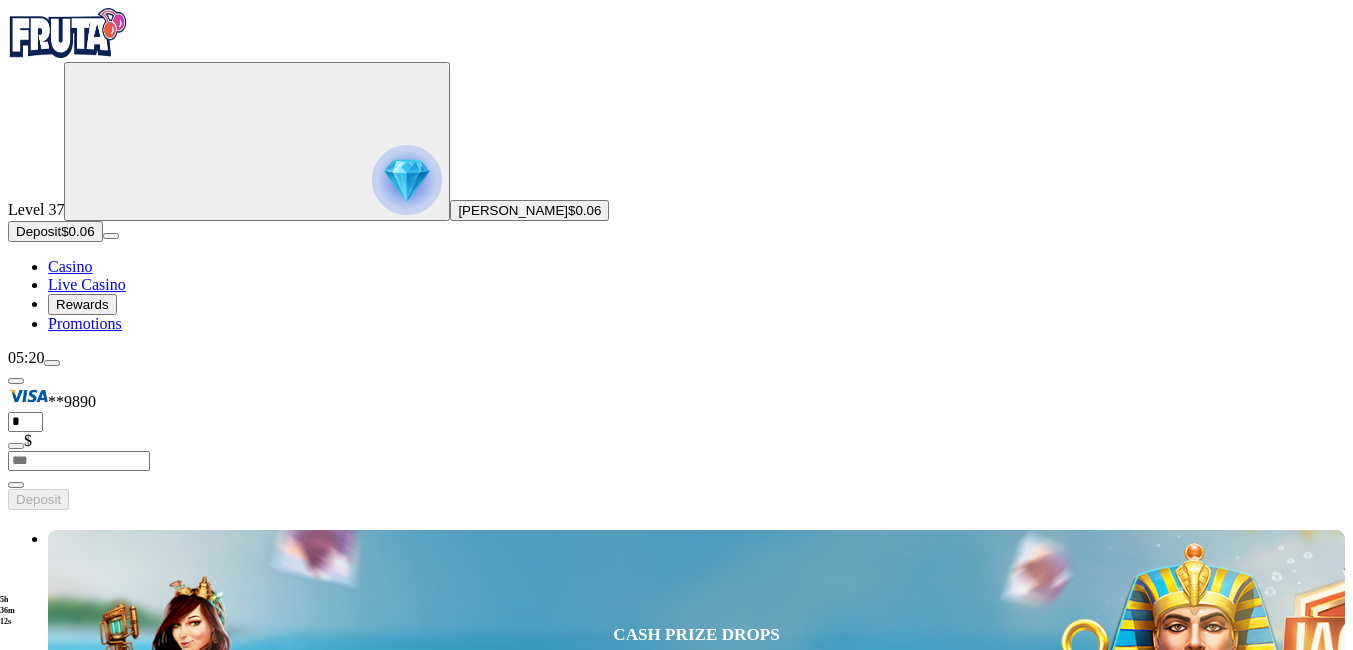 click at bounding box center [32, 2903] 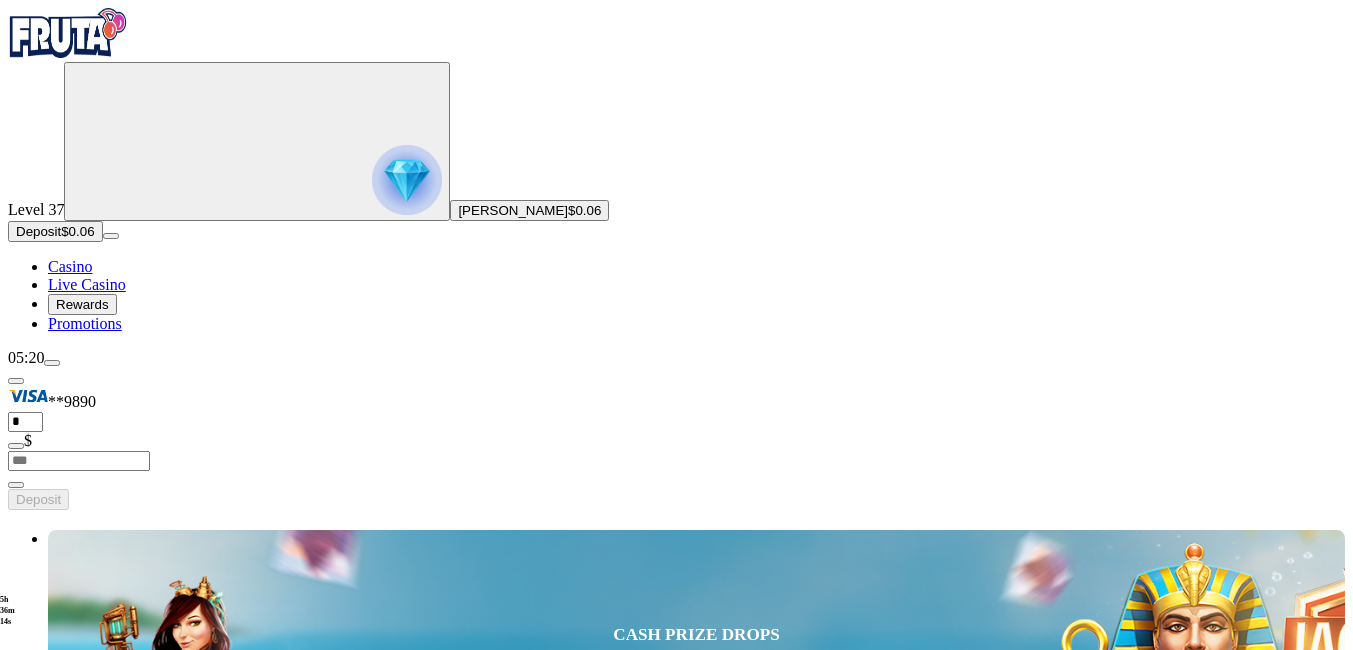click on "All Games" at bounding box center (-33, 3021) 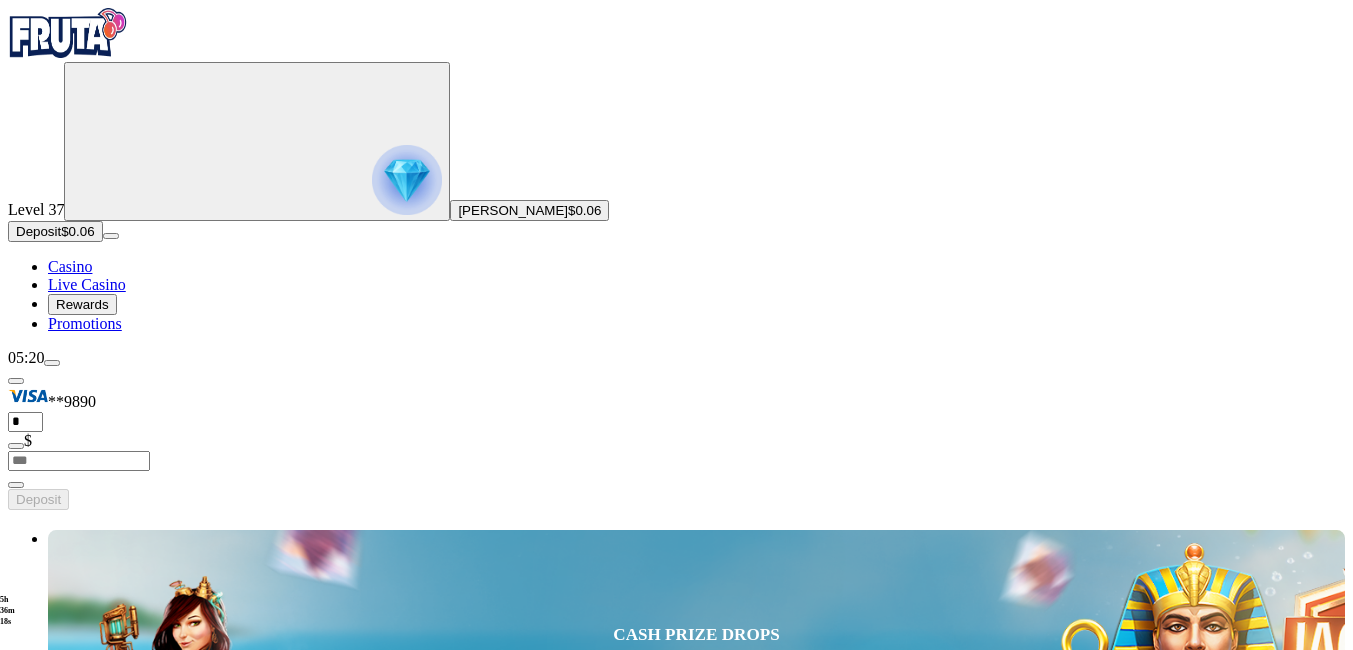 click on "By Provider" at bounding box center (660, 3074) 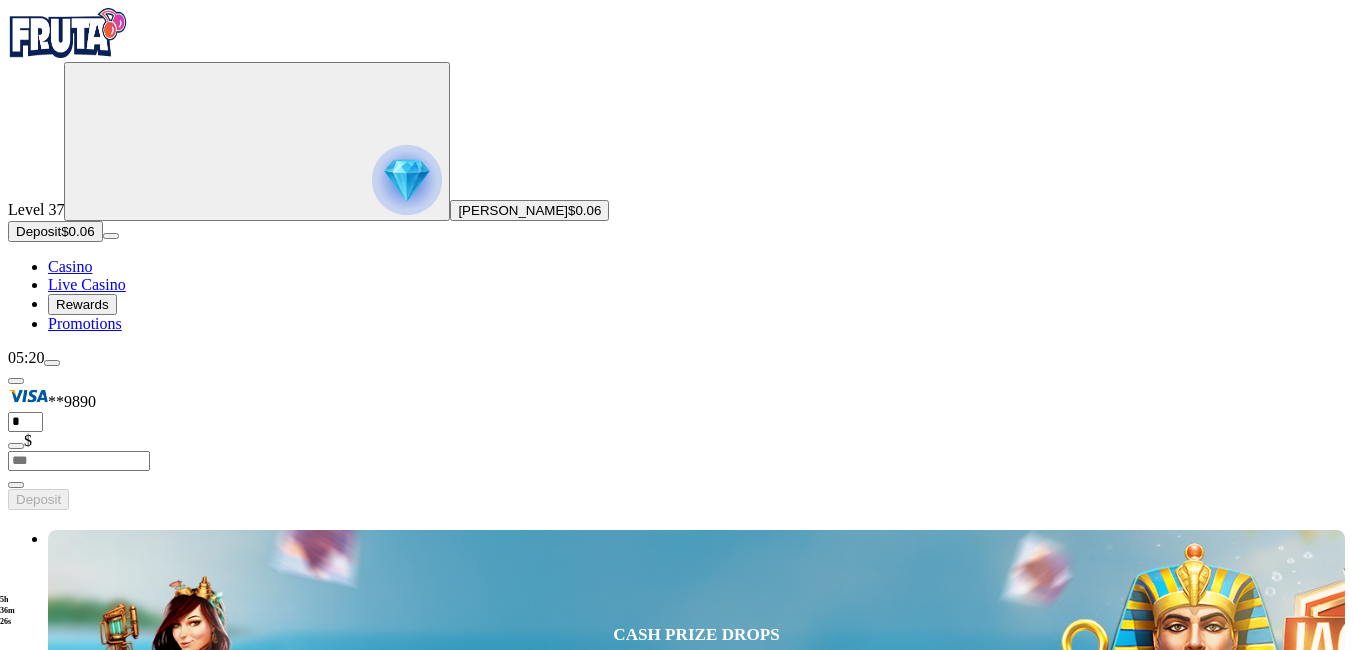 click at bounding box center (114, 3154) 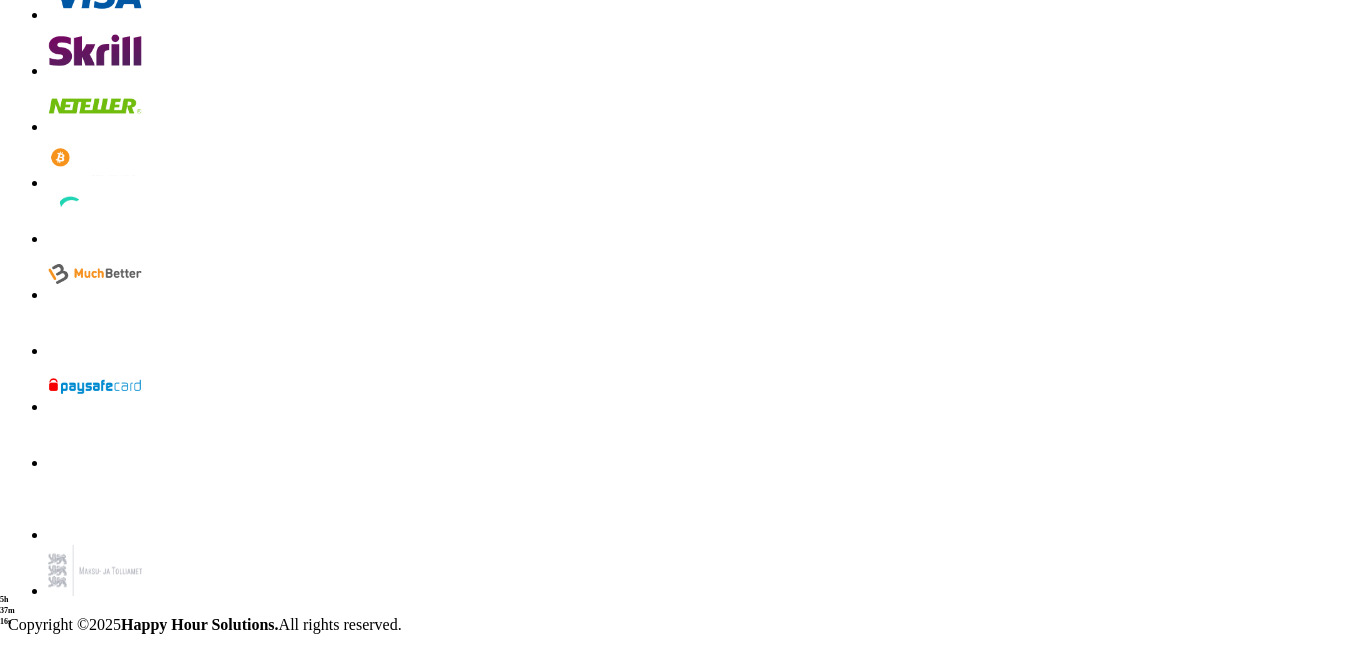 scroll, scrollTop: 6480, scrollLeft: 0, axis: vertical 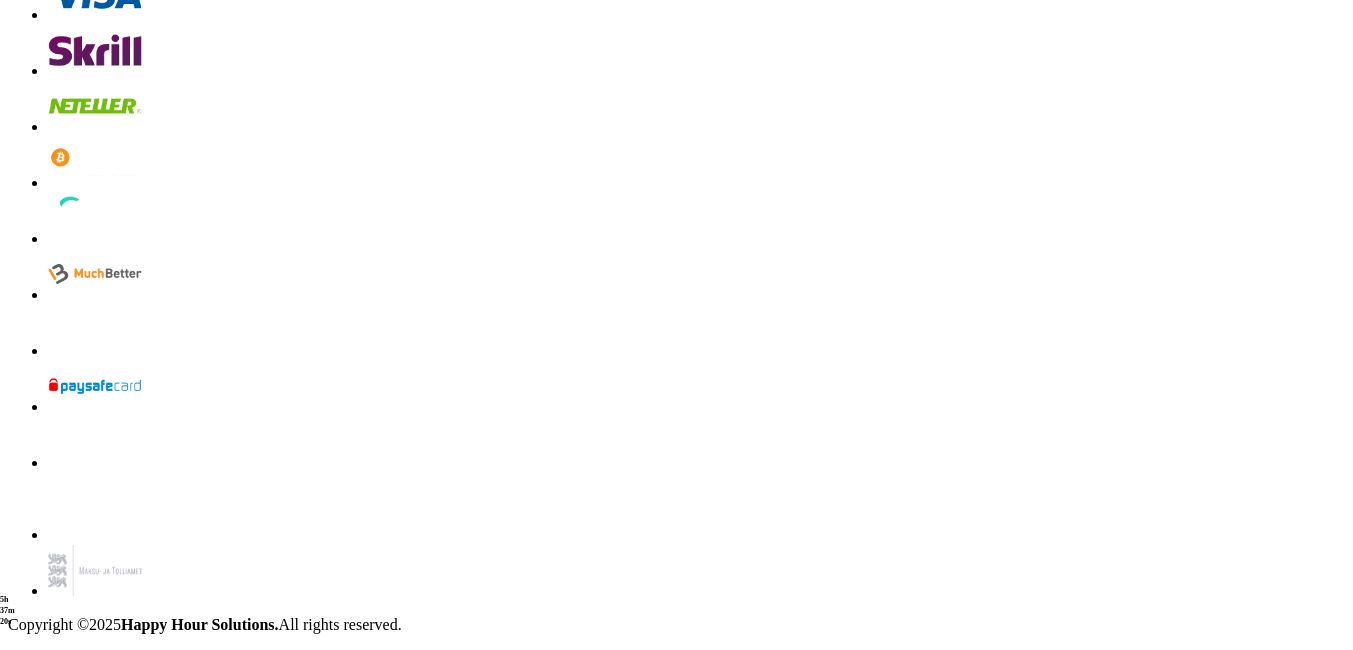 click on "Play Now" at bounding box center (298, -1217) 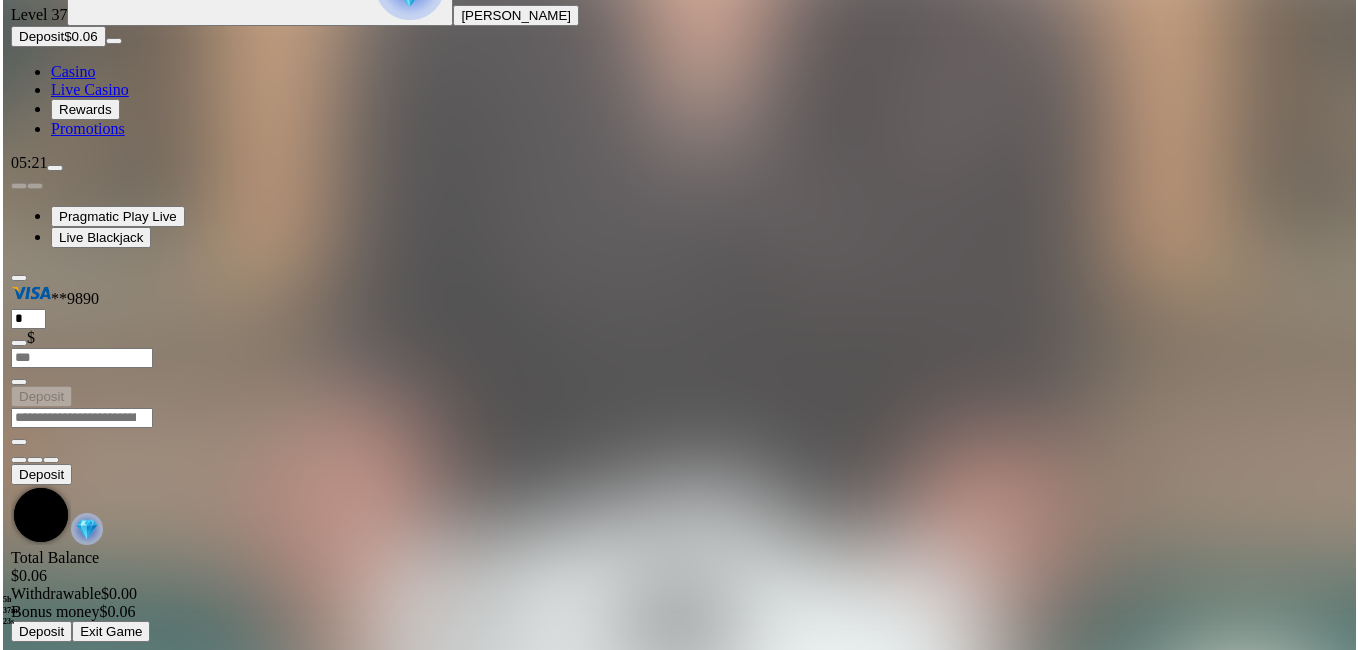 scroll, scrollTop: 0, scrollLeft: 0, axis: both 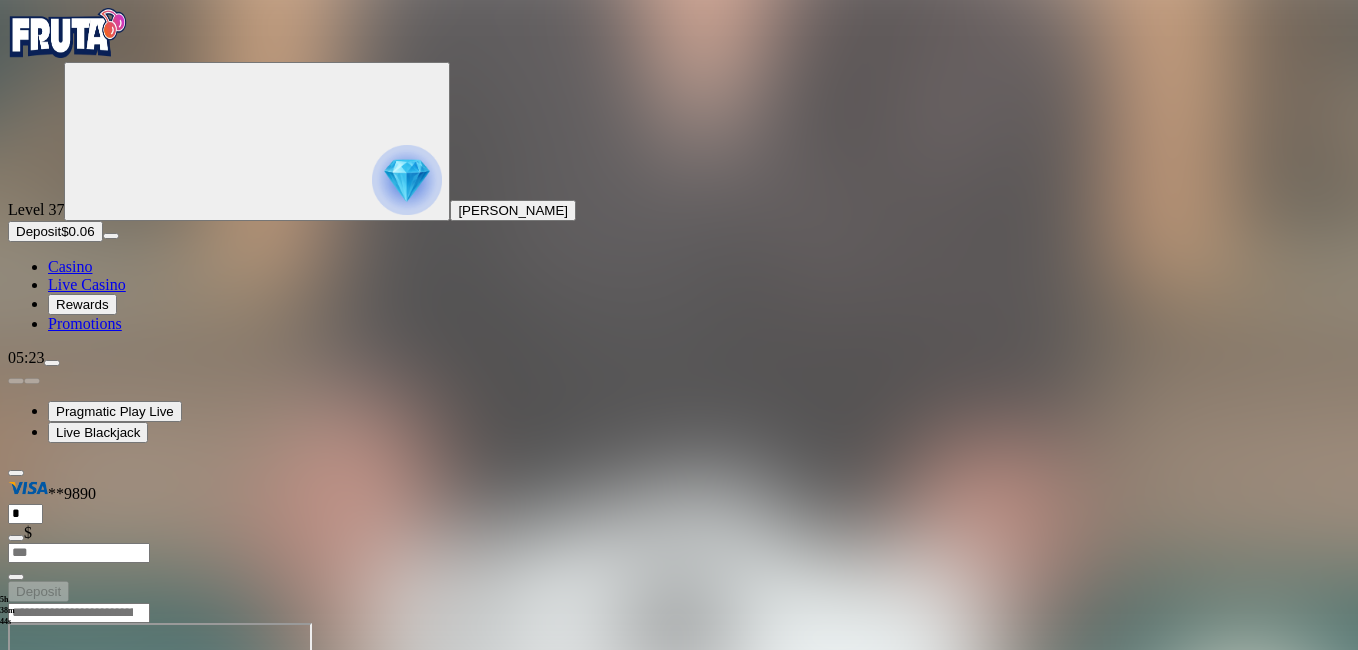 click on "5h 38m 44s Level   37 Markanthony  Galbraith Deposit $0.06 Casino Live Casino Rewards Promotions 05:23 Pragmatic Play Live Live Blackjack **9890 $ Deposit 5h 38m 45s Deposit Total Balance $0.06 Withdrawable $0.00 Bonus money $0.06 Deposit Exit Game Blackjack 88 - Emerald" at bounding box center (679, 501) 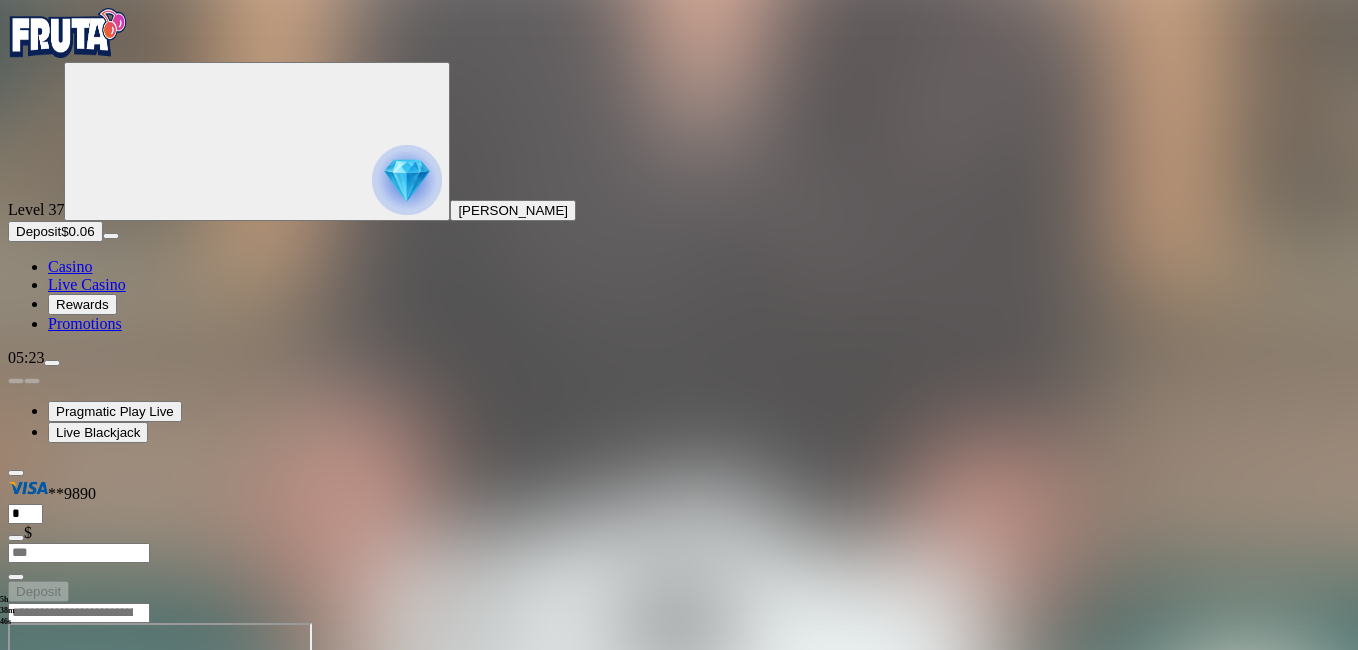 click on "5h 38m 46s Deposit Total Balance $0.06 Withdrawable $0.00 Bonus money $0.06 Deposit Exit Game" at bounding box center [679, 798] 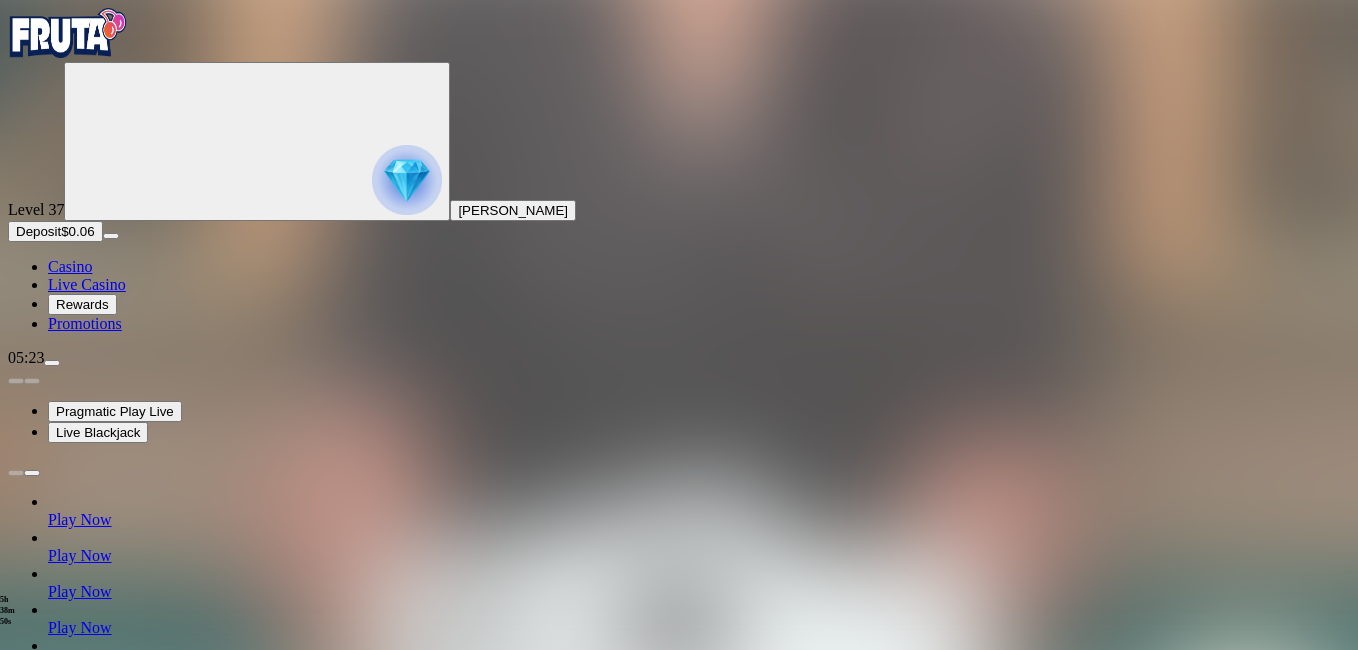 click at bounding box center (52, 363) 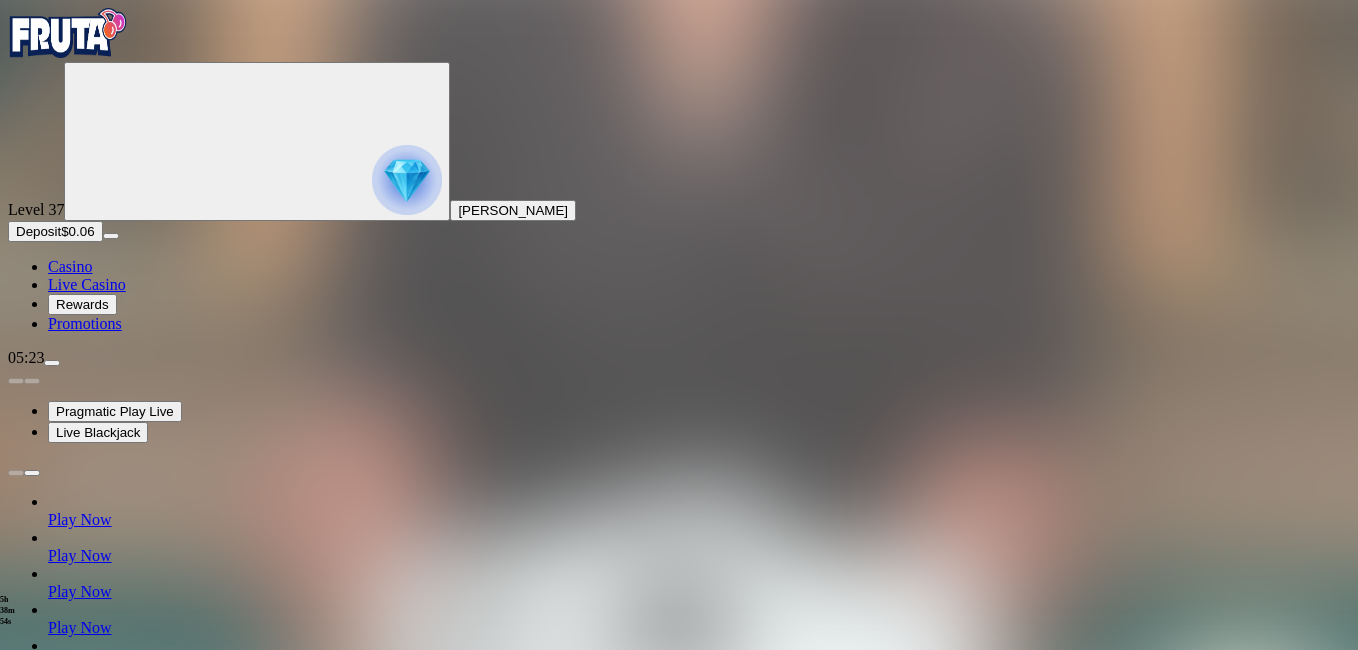 type 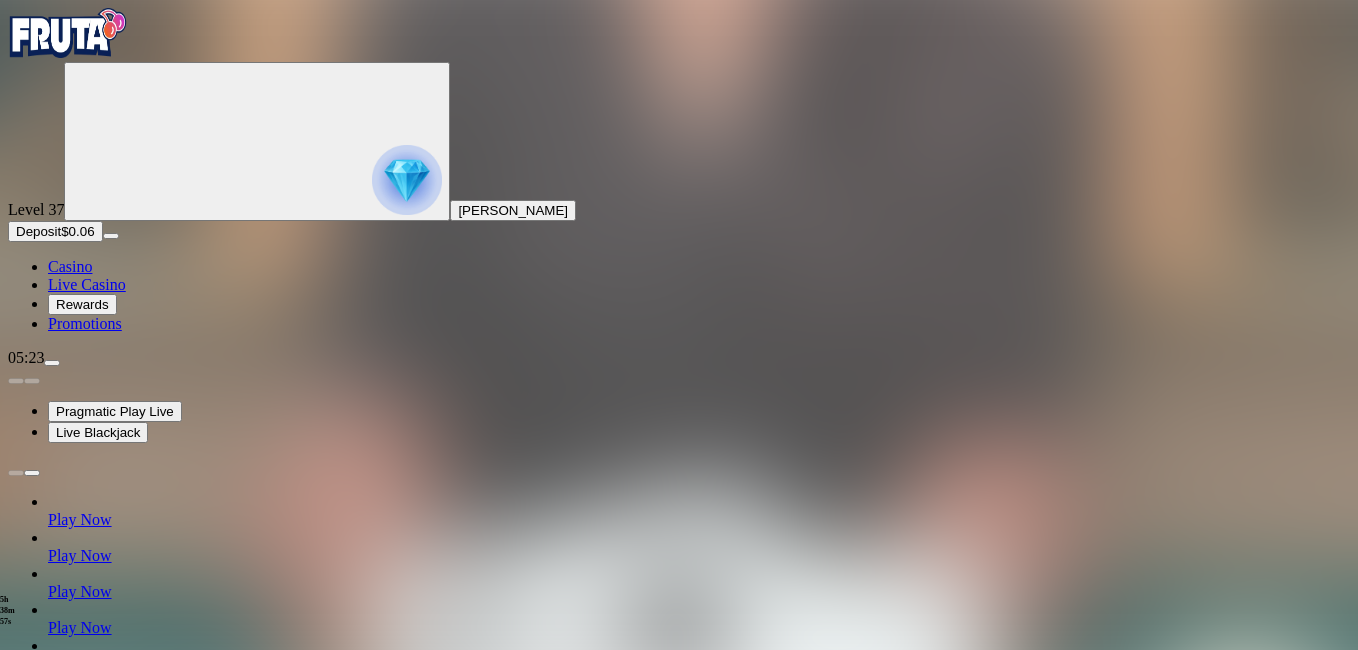 click on "5h 38m 57s Level   37 Markanthony  Galbraith Deposit $0.06 Casino Live Casino Rewards Promotions 05:23 Pragmatic Play Live Live Blackjack Play Now Play Now Play Now Play Now Play Now Play Now Play Now Play Now Play Now Play Now Play Now Play Now Play Now Play Now Play Now **9890 $ Deposit Casino Live Casino Rewards Promotions Total Balance $0.06 Withdrawable $0.00 Bonus money $0.06 Withdraw Deposit Bonuses $0.06 My Account Details Documents Verification Password Update Game History History Transactions History Limits Play Safe Time Out Play Safe Preferences Communication Chat with us 8 AM - 1 AM CET Log Out 5h 38m 57s Deposit Total Balance $0.06 Withdrawable $0.00 Bonus money $0.06 Deposit Exit Game Blackjack 88 - Emerald" at bounding box center [679, 1056] 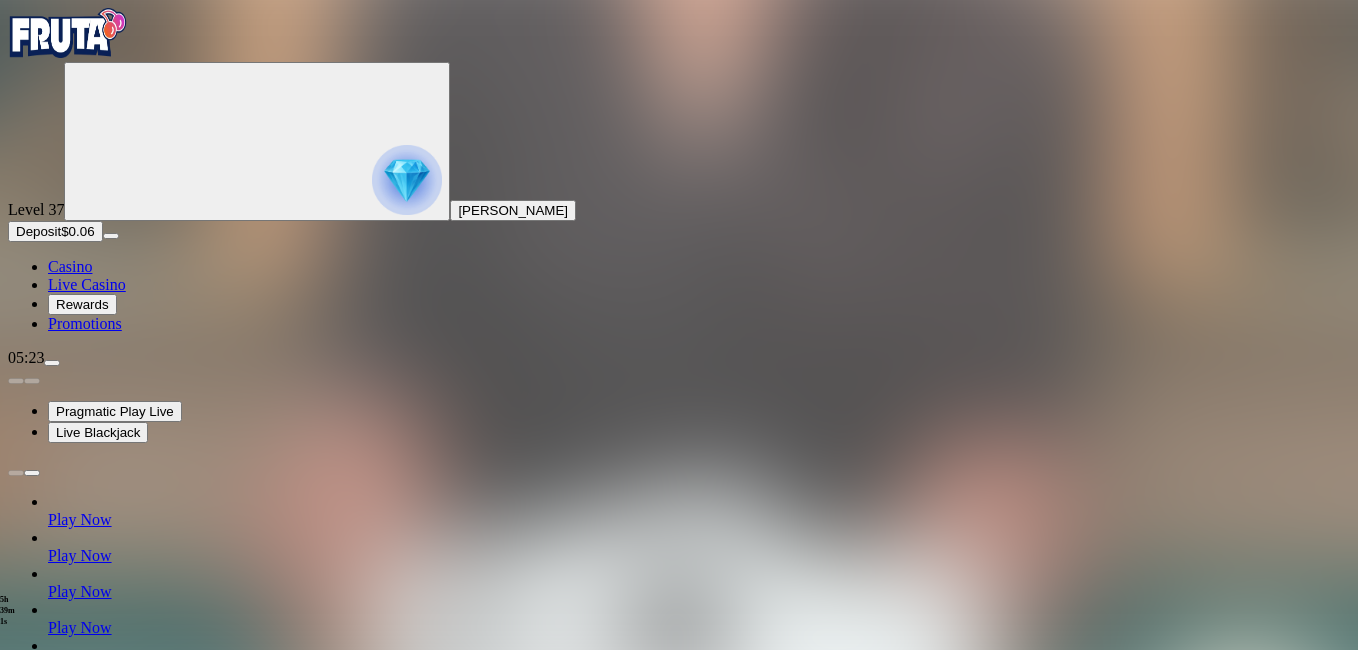 click on "5h 39m 1s Level   37 Markanthony  Galbraith Deposit $0.06 Casino Live Casino Rewards Promotions 05:23 Pragmatic Play Live Live Blackjack Play Now Play Now Play Now Play Now Play Now Play Now Play Now Play Now Play Now Play Now Play Now Play Now Play Now Play Now Play Now **9890 $ Deposit Casino Live Casino Rewards Promotions Total Balance $0.06 Withdrawable $0.00 Bonus money $0.06 Withdraw Deposit Bonuses $0.06 My Account Details Documents Verification Password Update Game History History Transactions History Limits Play Safe Time Out Play Safe Preferences Communication Chat with us 8 AM - 1 AM CET Log Out 5h 39m 1s Deposit Total Balance $0.06 Withdrawable $0.00 Bonus money $0.06 Deposit Exit Game Blackjack 88 - Emerald" at bounding box center [679, 1056] 